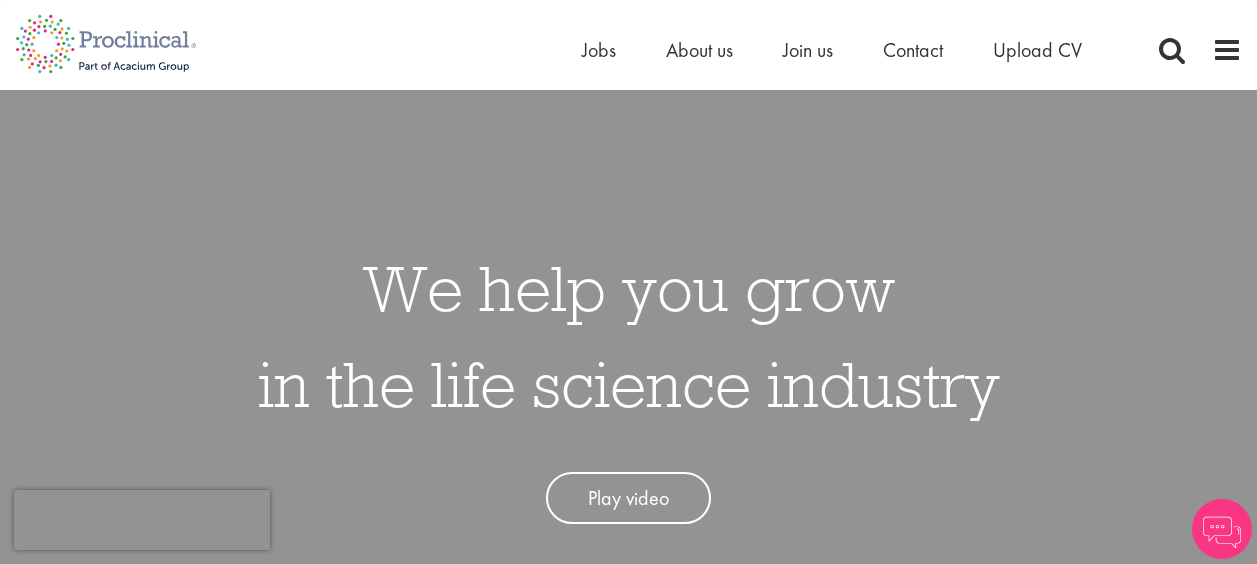 scroll, scrollTop: 0, scrollLeft: 0, axis: both 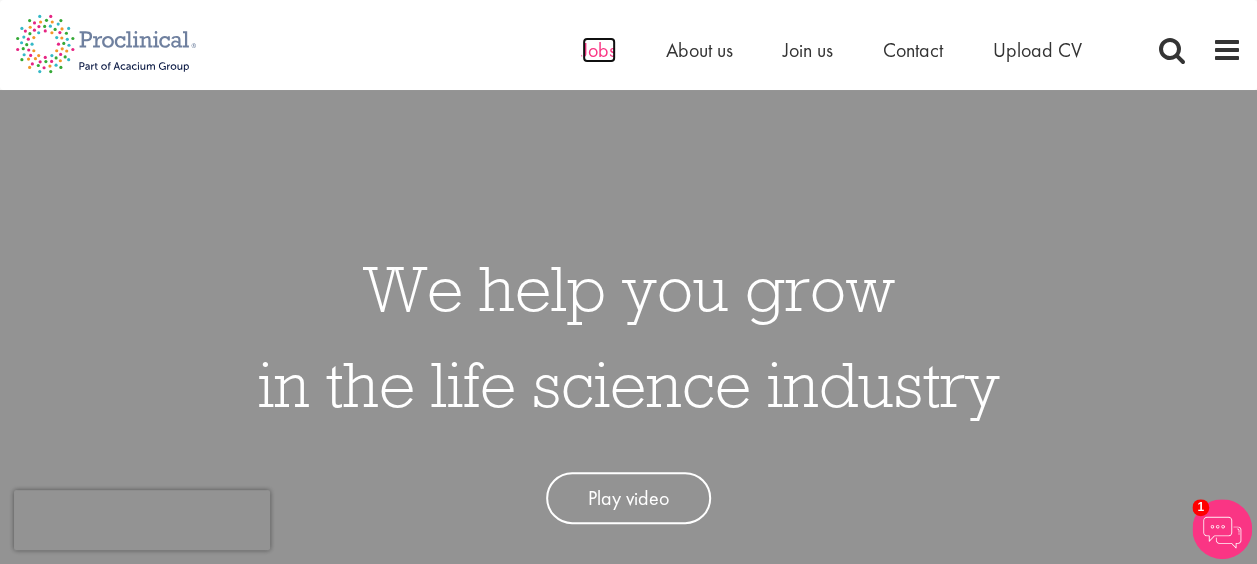 click on "Jobs" at bounding box center (599, 50) 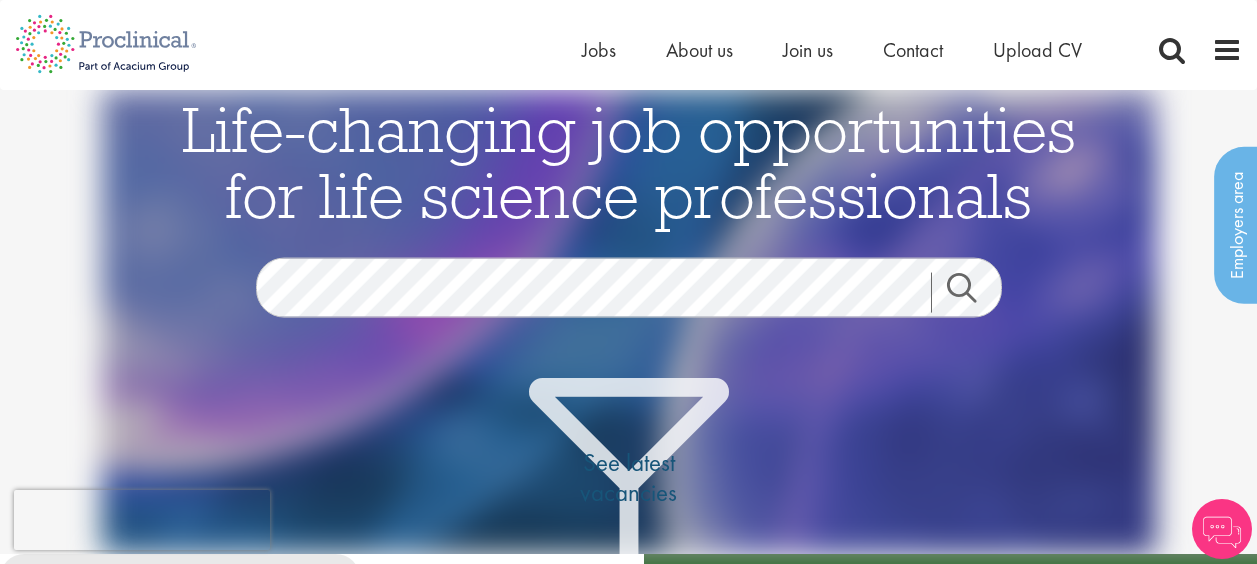 scroll, scrollTop: 0, scrollLeft: 0, axis: both 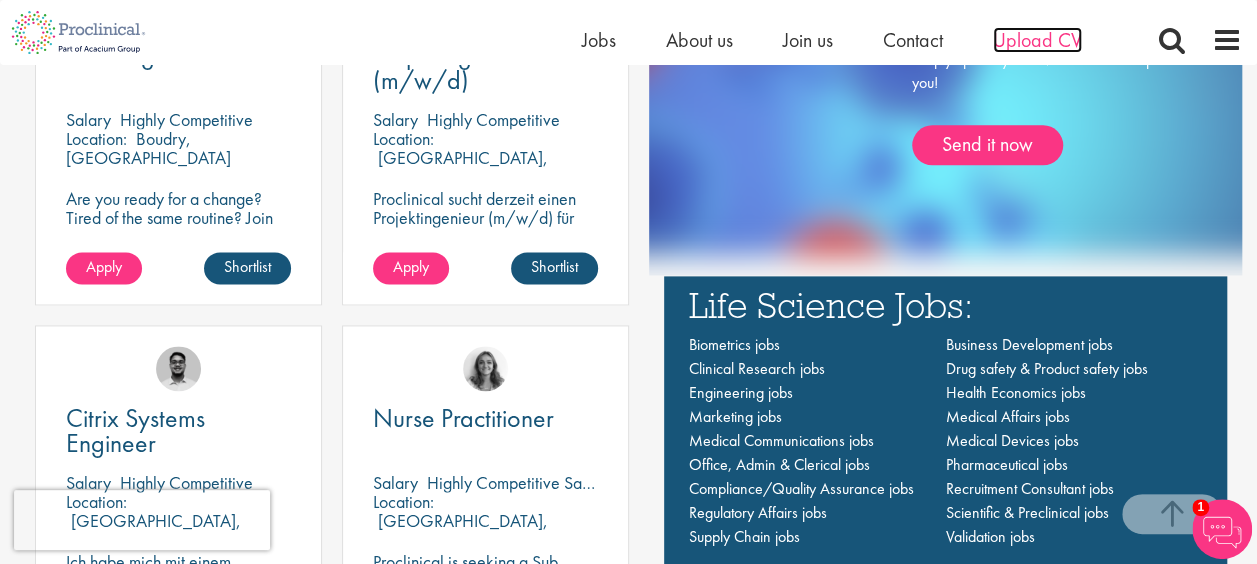 click on "Upload CV" at bounding box center (1037, 40) 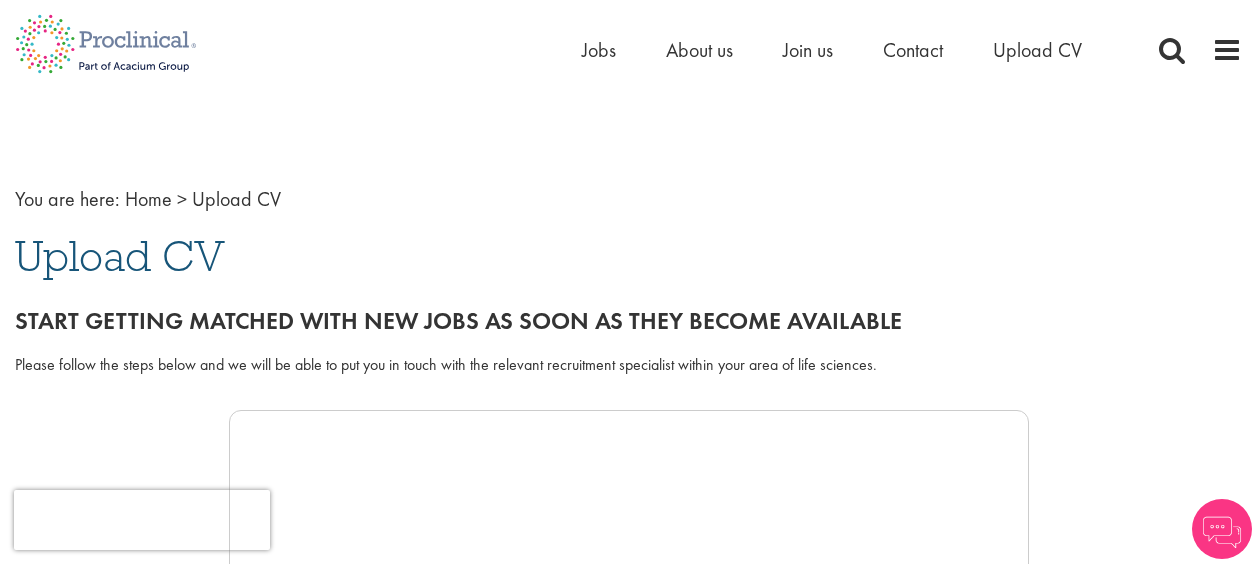 scroll, scrollTop: 0, scrollLeft: 0, axis: both 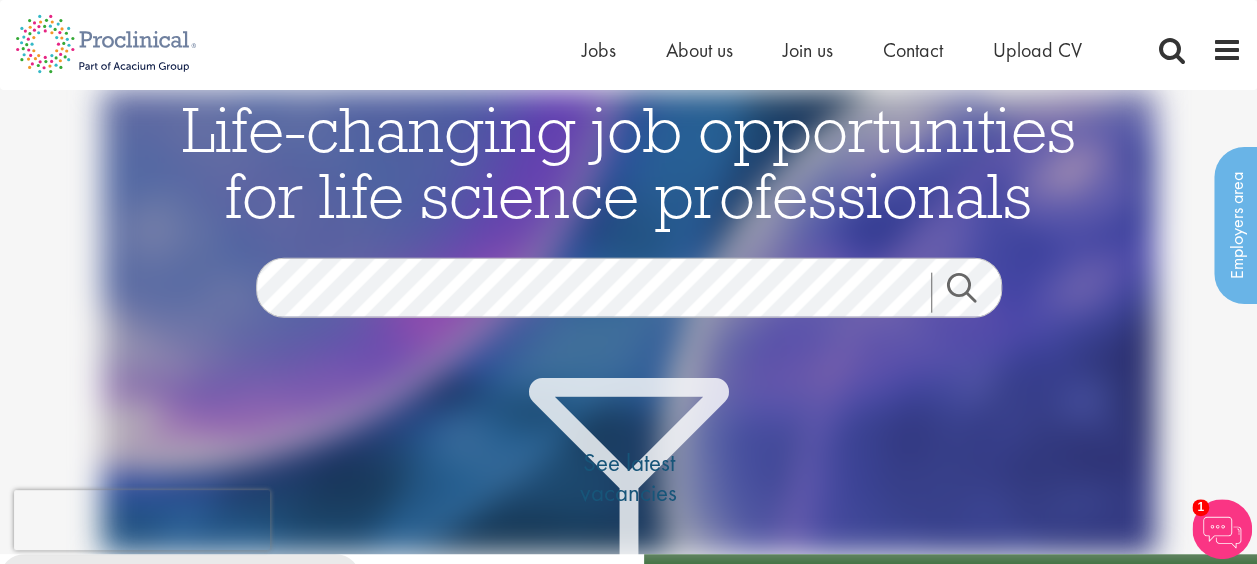 click on "Search" at bounding box center [974, 293] 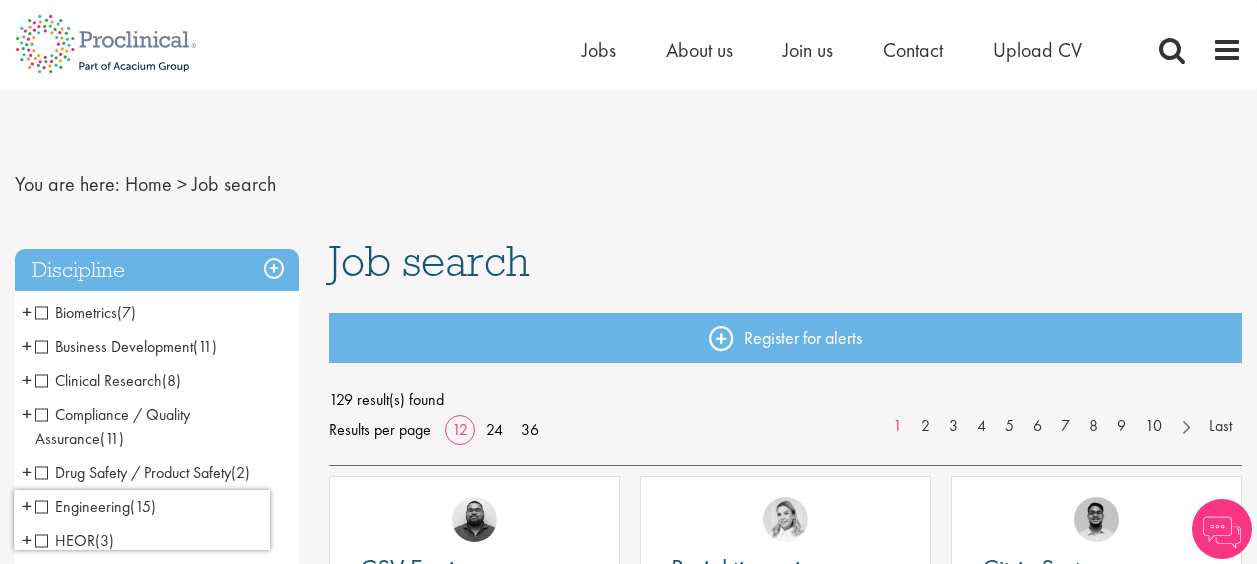 scroll, scrollTop: 0, scrollLeft: 0, axis: both 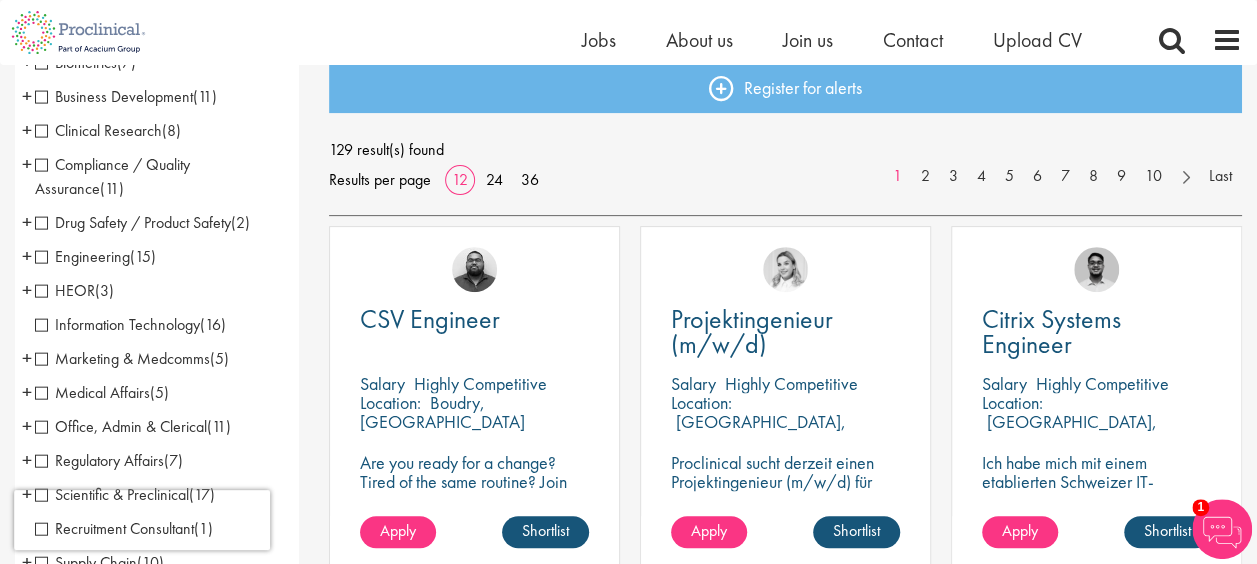 click on "Information Technology" at bounding box center (117, 324) 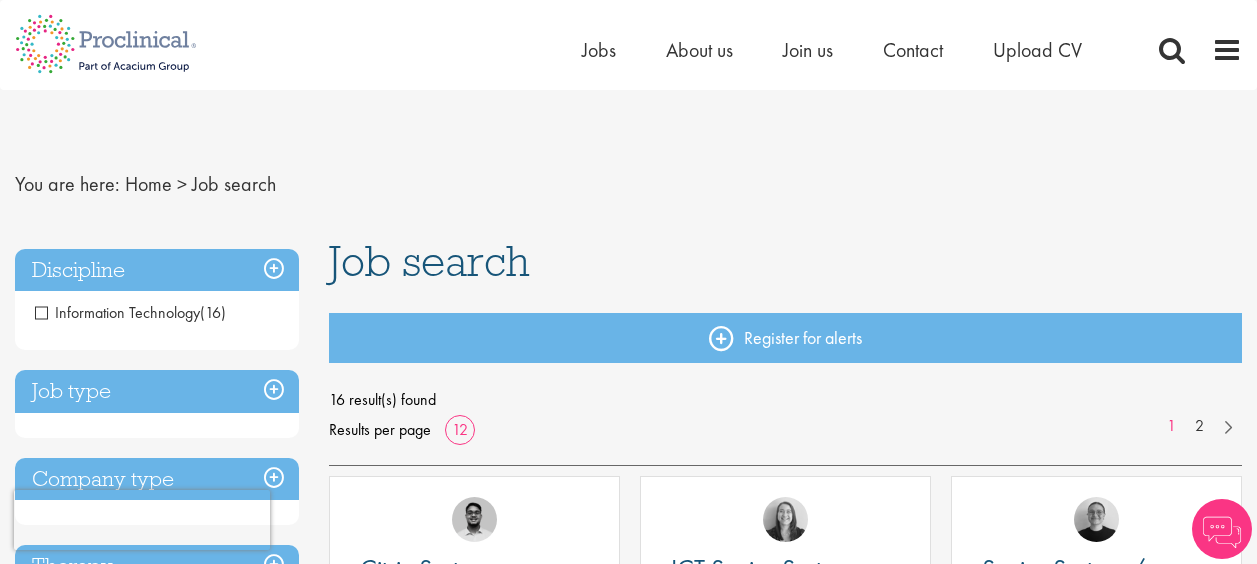 scroll, scrollTop: 0, scrollLeft: 0, axis: both 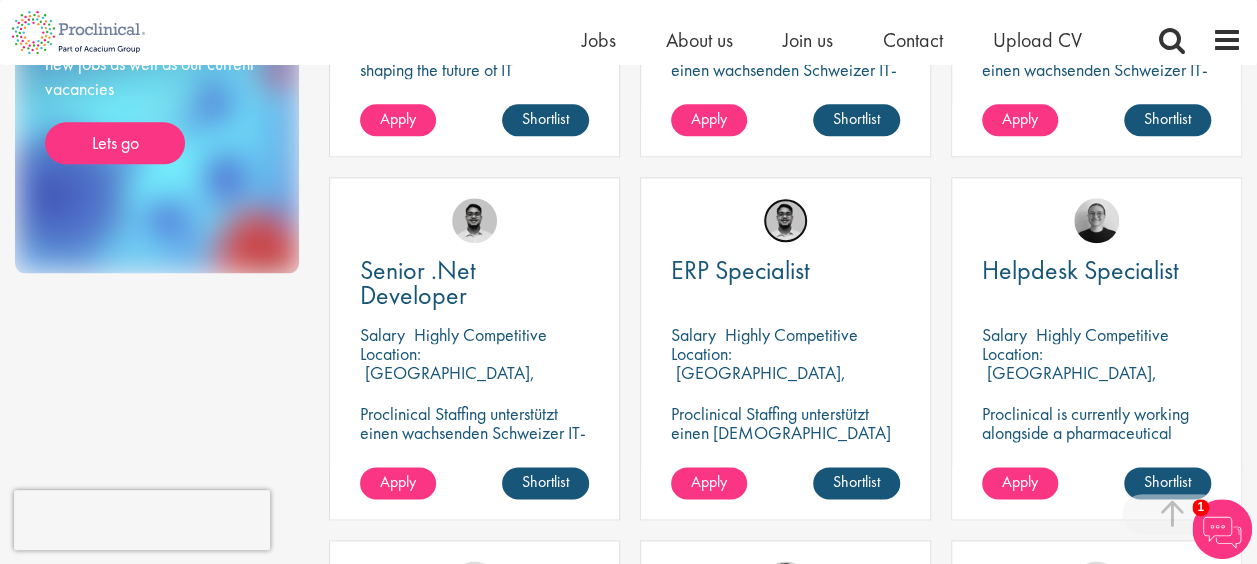 click at bounding box center [785, 220] 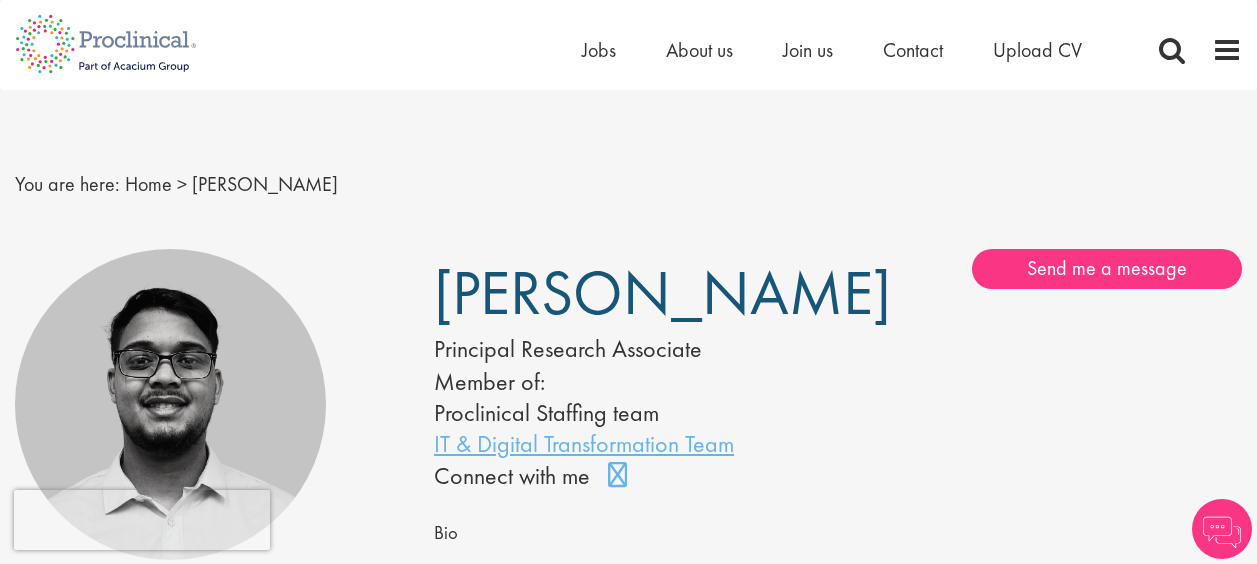 scroll, scrollTop: 0, scrollLeft: 0, axis: both 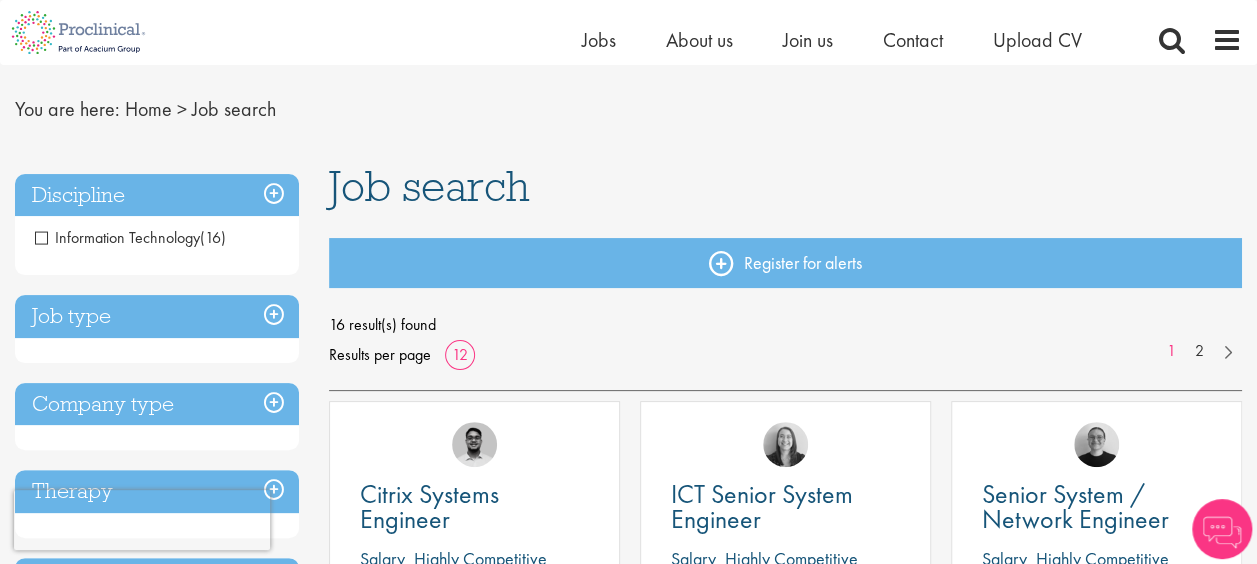 click on "Discipline" at bounding box center [157, 195] 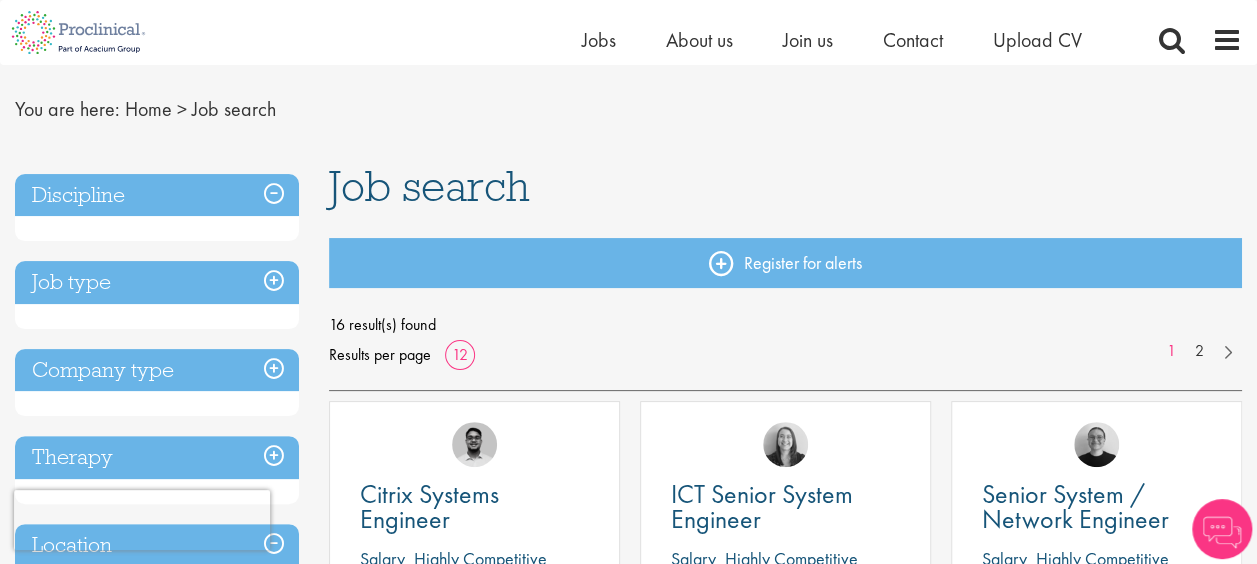 click on "Discipline" at bounding box center (157, 195) 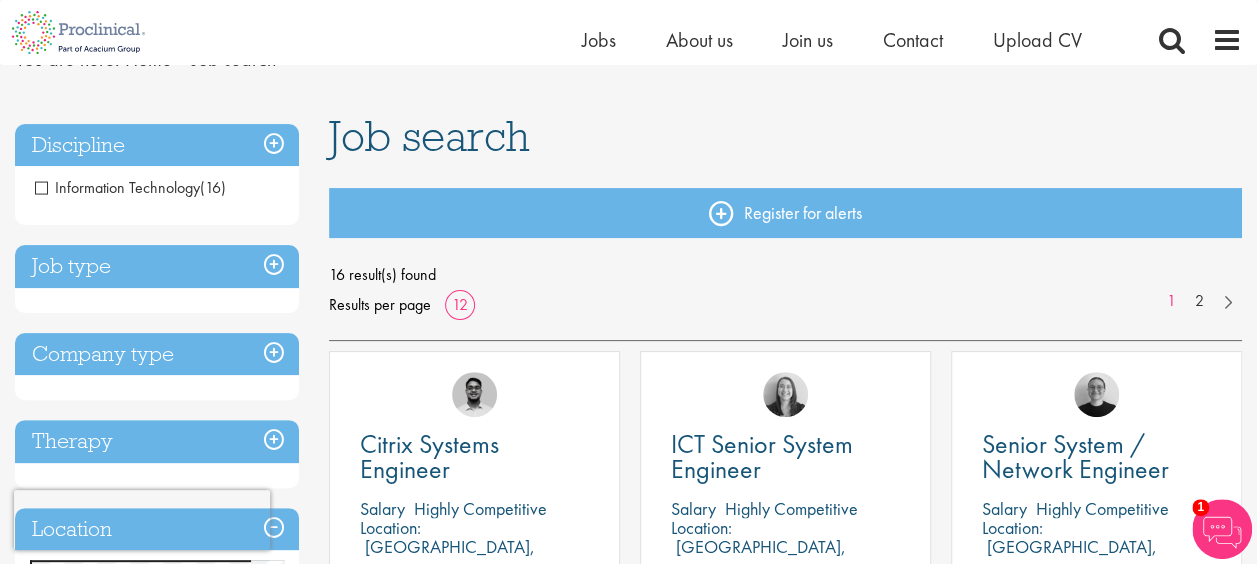 scroll, scrollTop: 0, scrollLeft: 0, axis: both 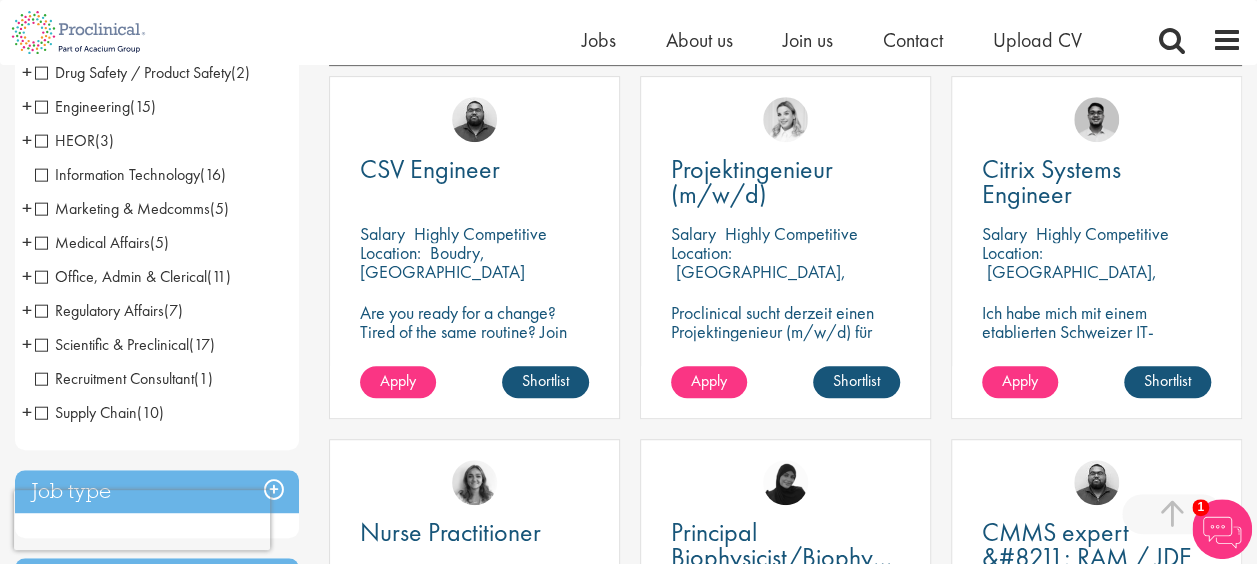 click on "Office, Admin & Clerical" at bounding box center (121, 276) 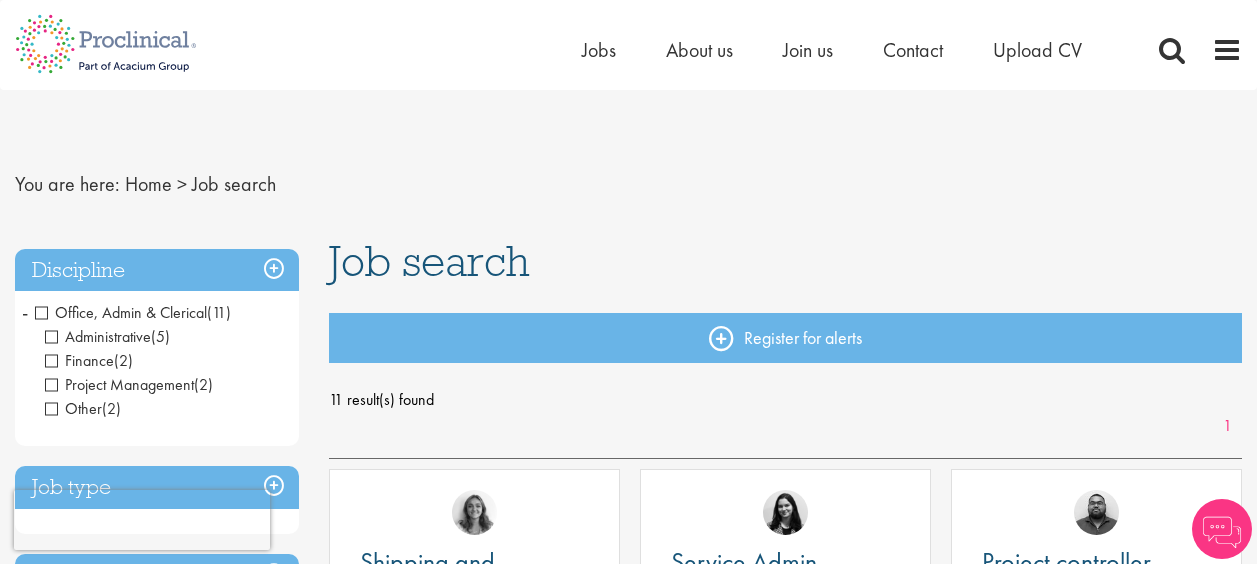 scroll, scrollTop: 0, scrollLeft: 0, axis: both 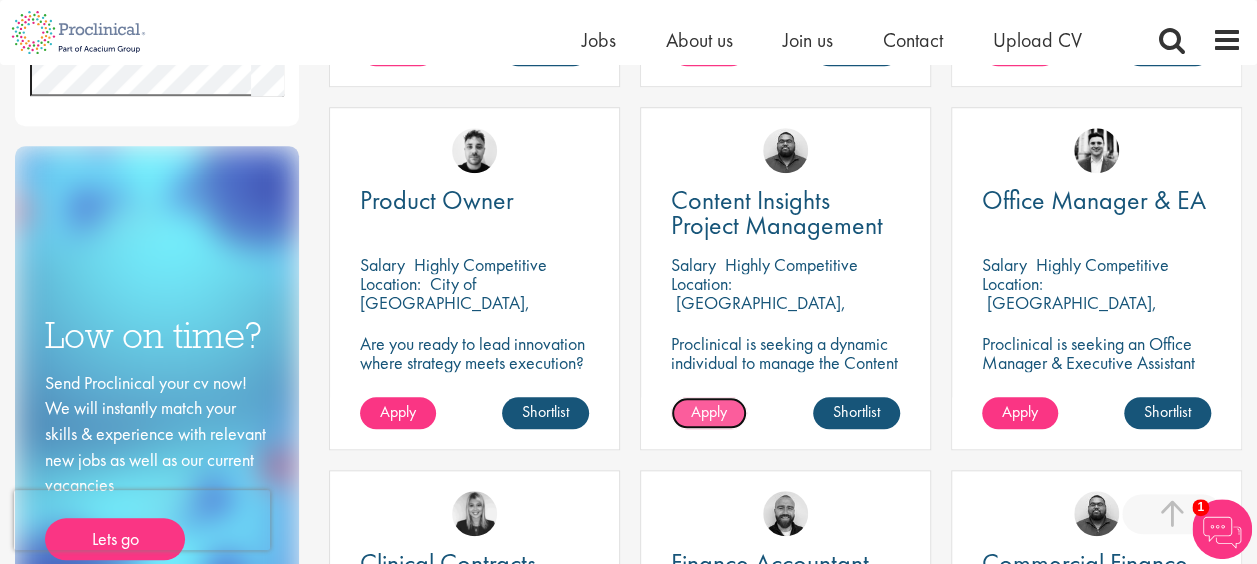 click on "Apply" at bounding box center [709, 411] 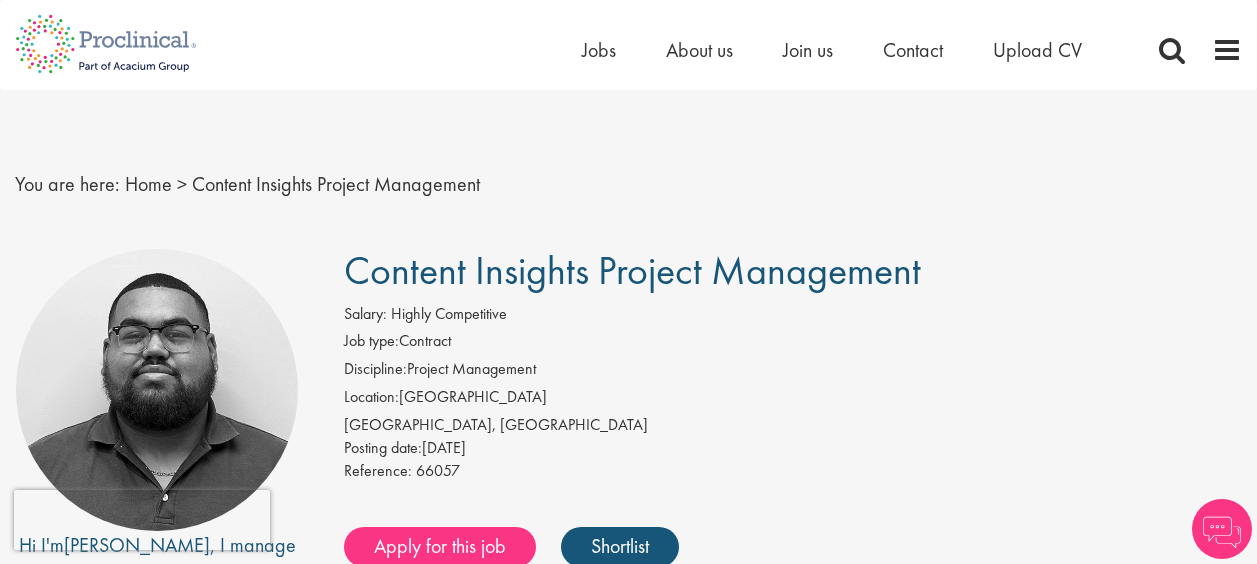 scroll, scrollTop: 0, scrollLeft: 0, axis: both 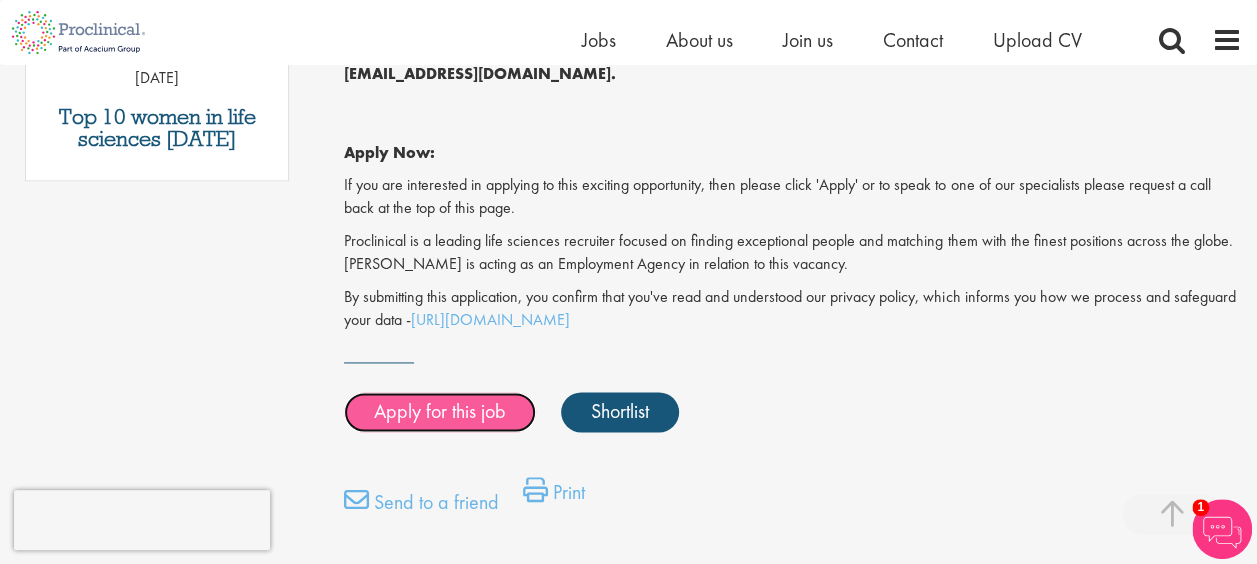 click on "Apply for this job" at bounding box center [440, 412] 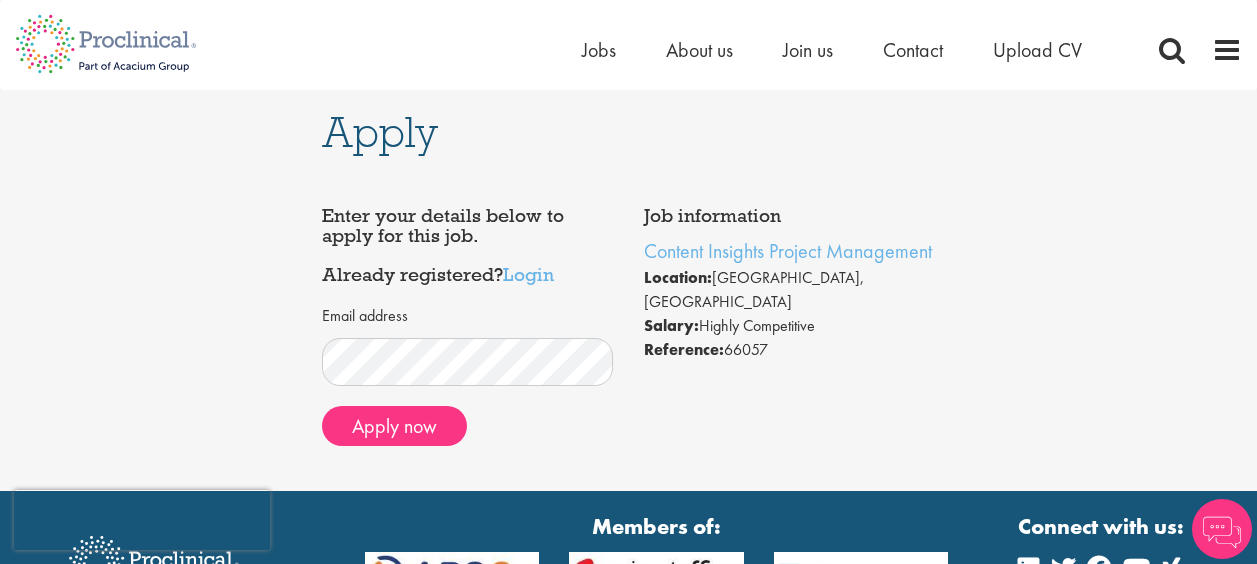 scroll, scrollTop: 0, scrollLeft: 0, axis: both 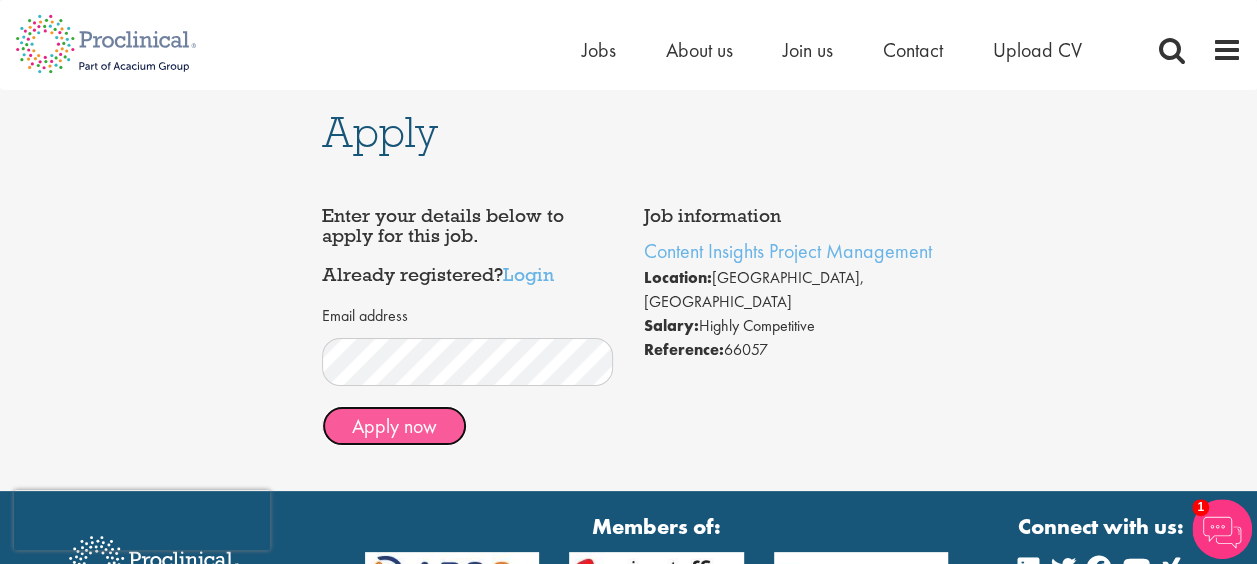 click on "Apply now" at bounding box center [394, 426] 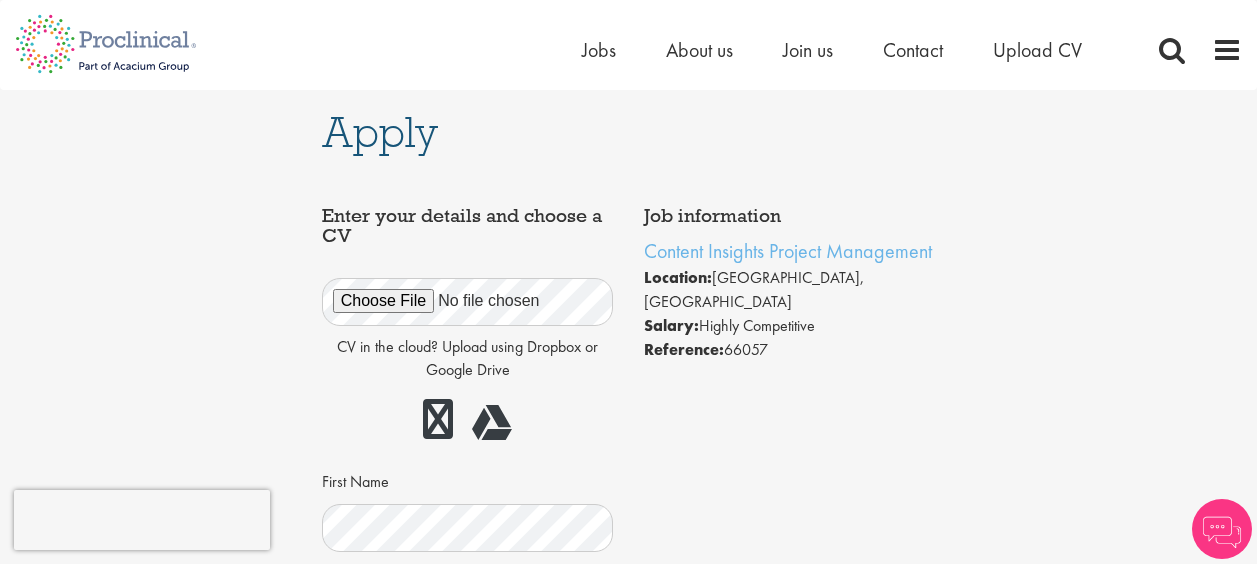 scroll, scrollTop: 0, scrollLeft: 0, axis: both 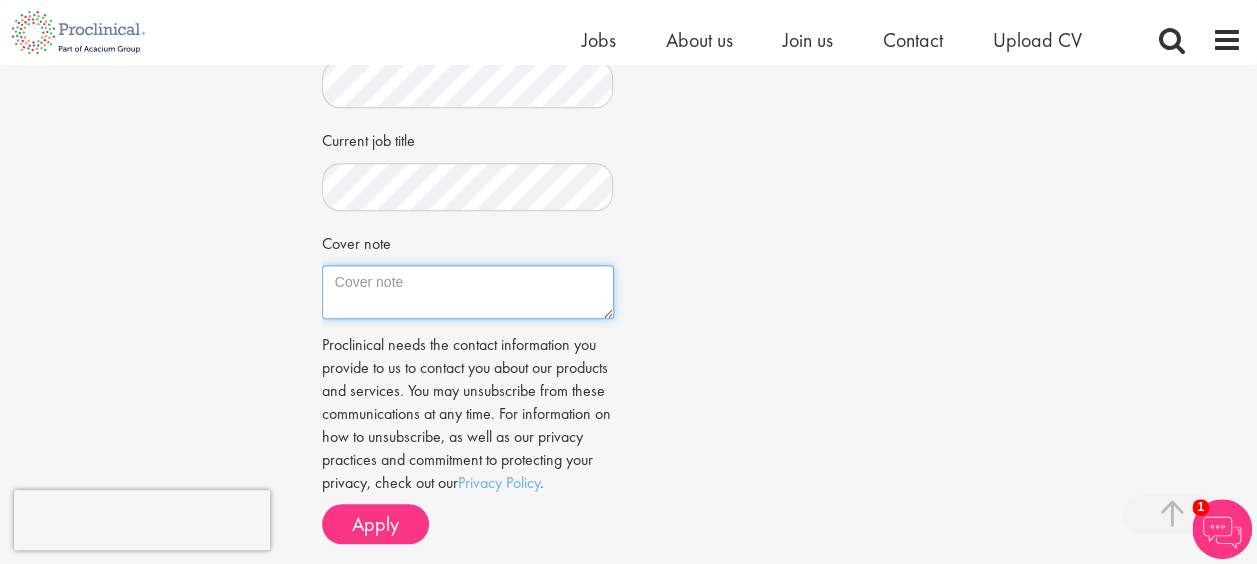click on "Cover note" at bounding box center (468, 292) 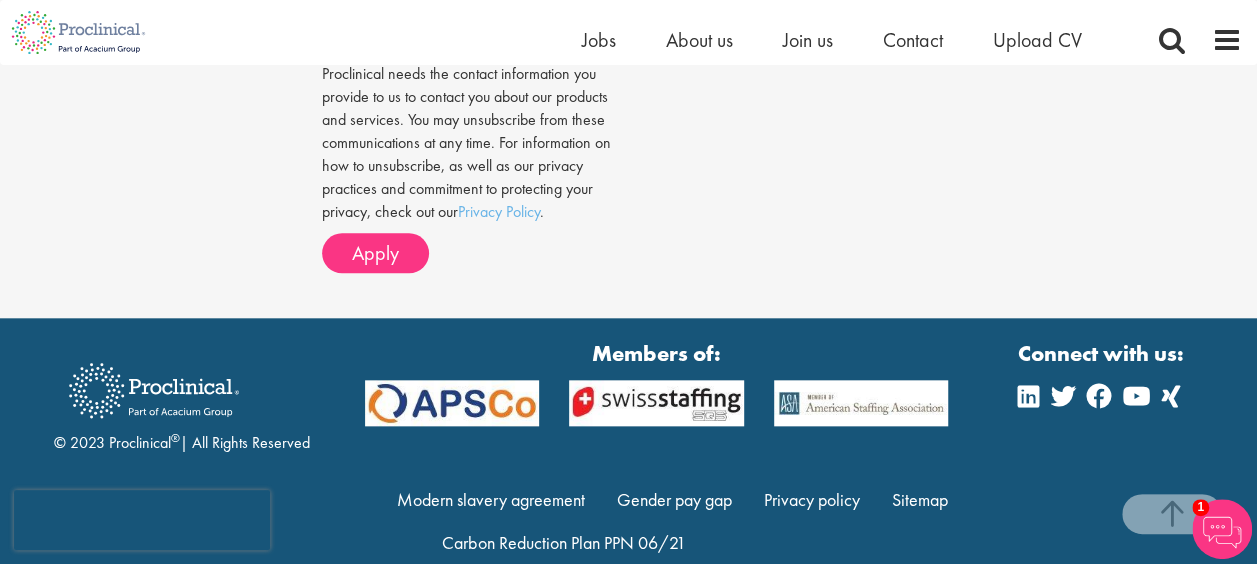 scroll, scrollTop: 900, scrollLeft: 0, axis: vertical 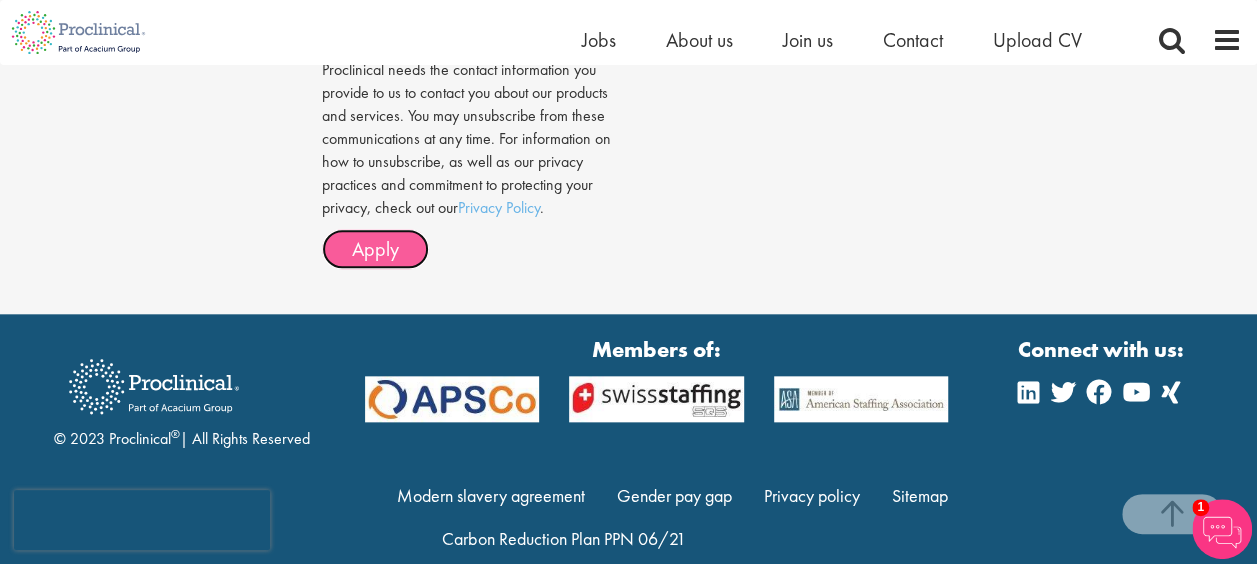 click on "Apply" at bounding box center (375, 249) 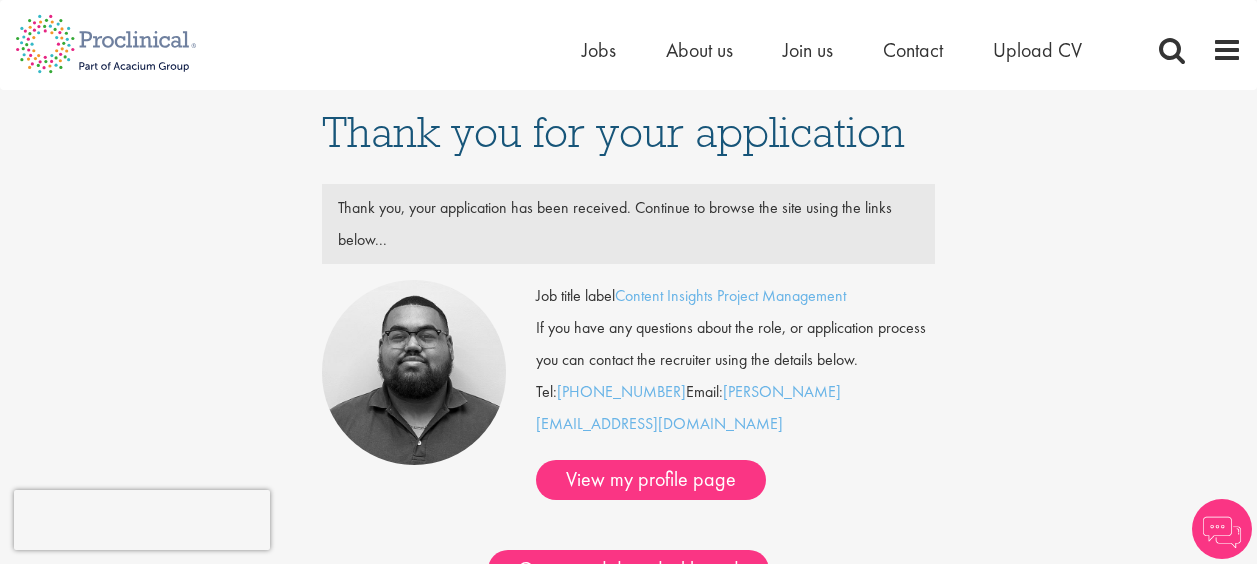 scroll, scrollTop: 0, scrollLeft: 0, axis: both 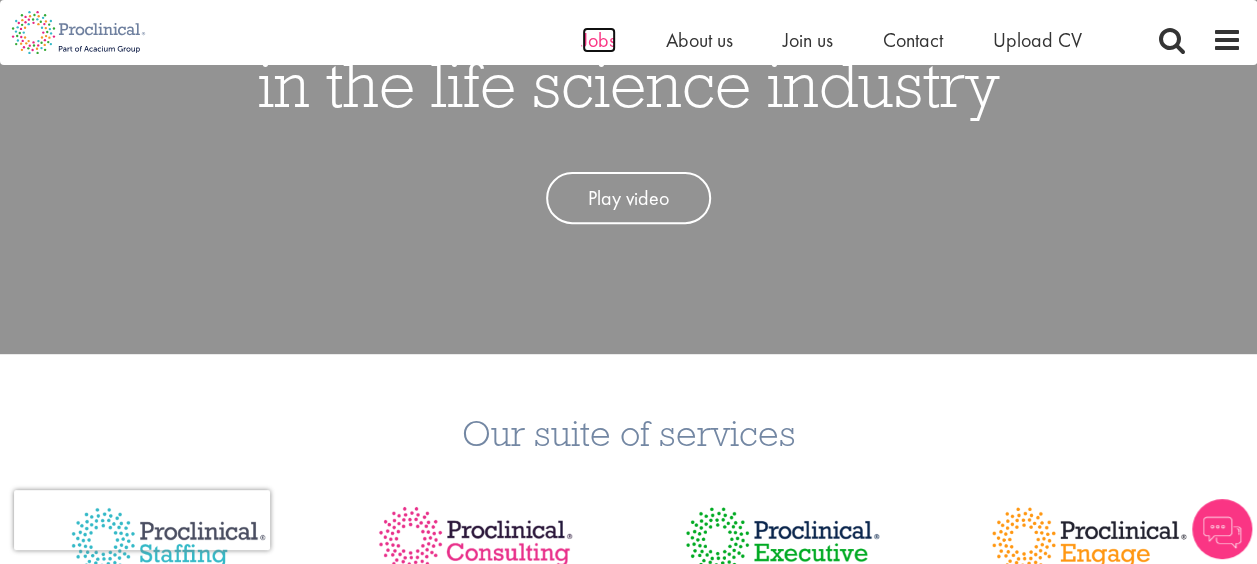 click on "Jobs" at bounding box center [599, 40] 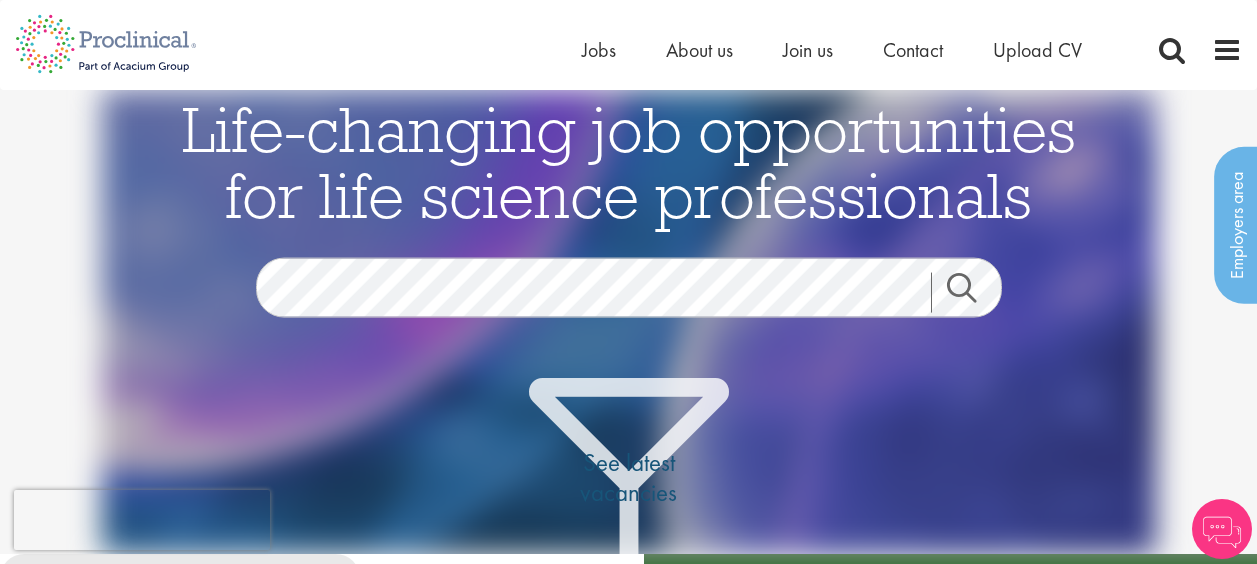 scroll, scrollTop: 0, scrollLeft: 0, axis: both 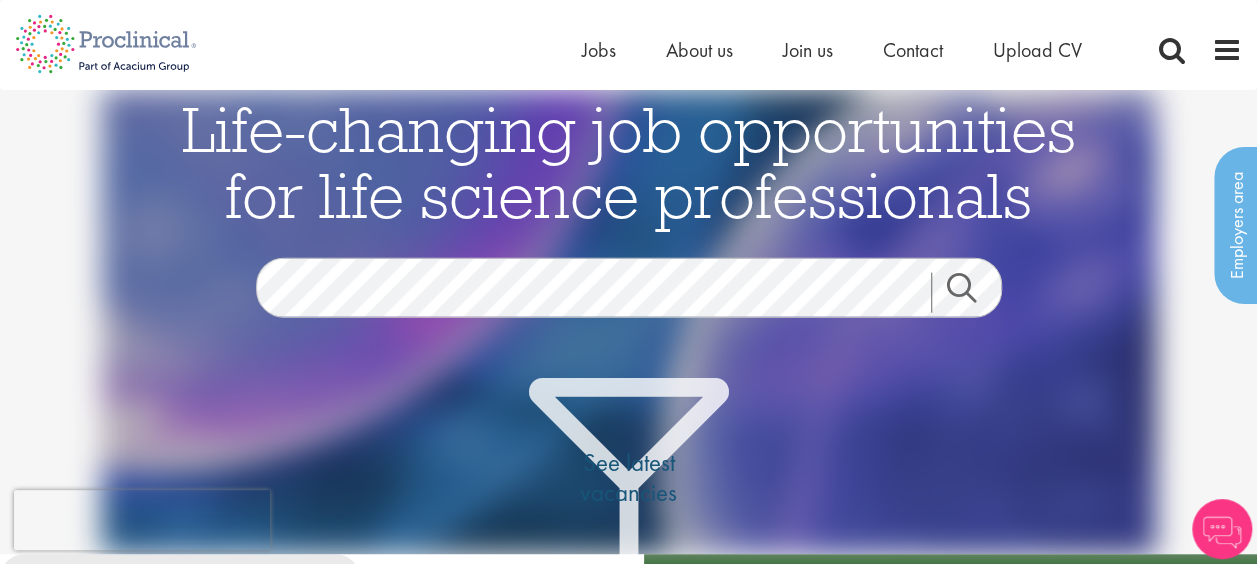 click on "Search" at bounding box center (974, 293) 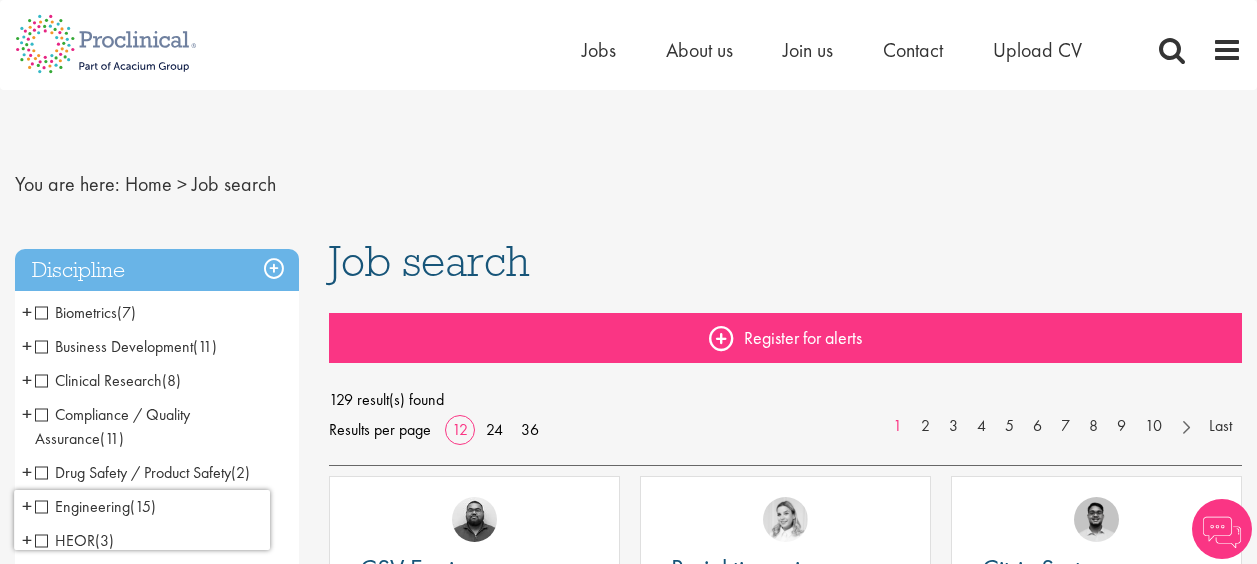 scroll, scrollTop: 0, scrollLeft: 0, axis: both 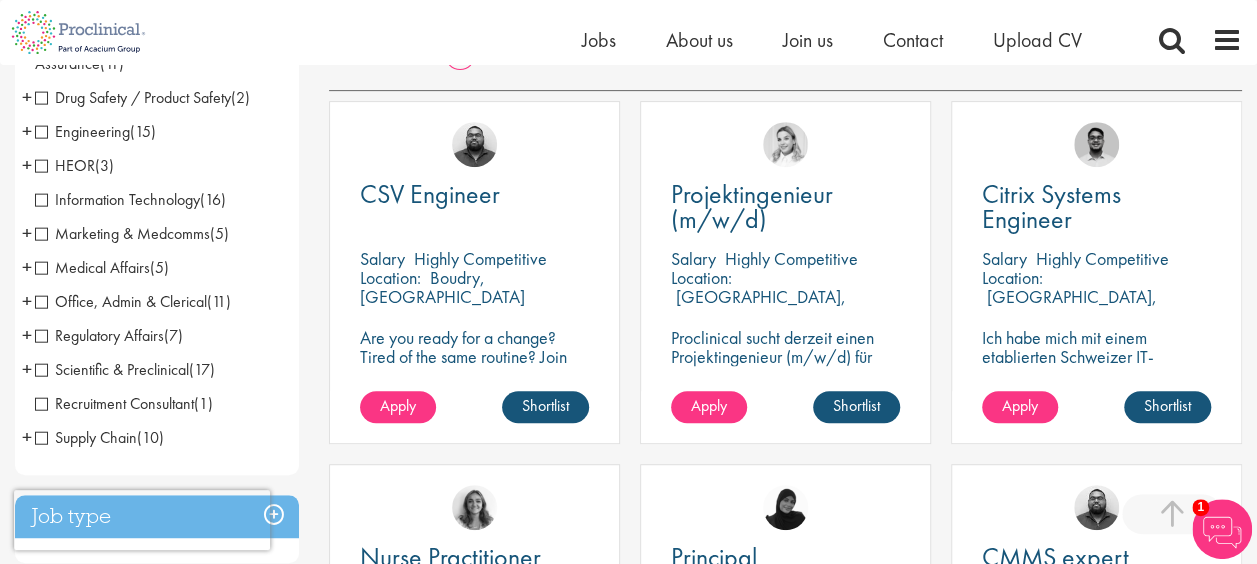 click on "Information Technology" at bounding box center (117, 199) 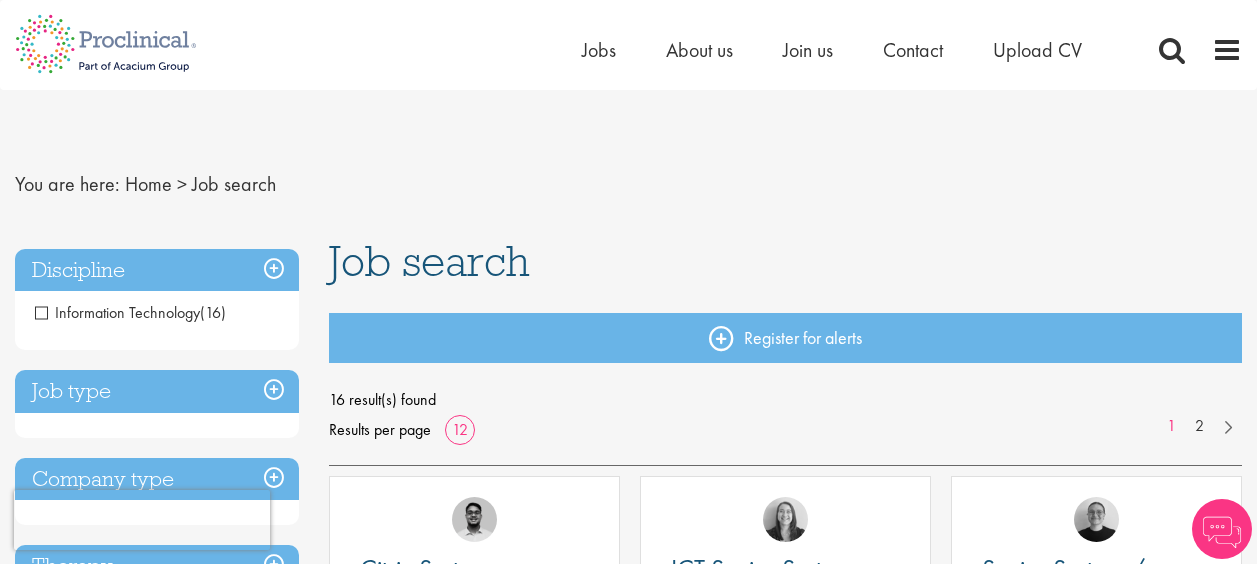 scroll, scrollTop: 0, scrollLeft: 0, axis: both 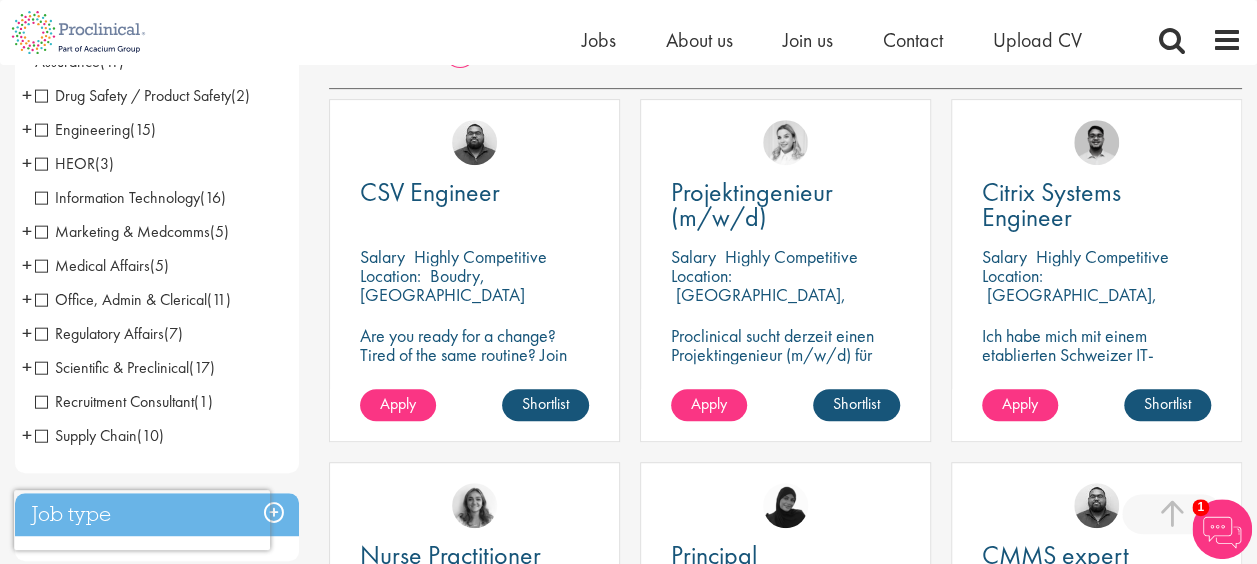 click on "Office, Admin & Clerical" at bounding box center [121, 299] 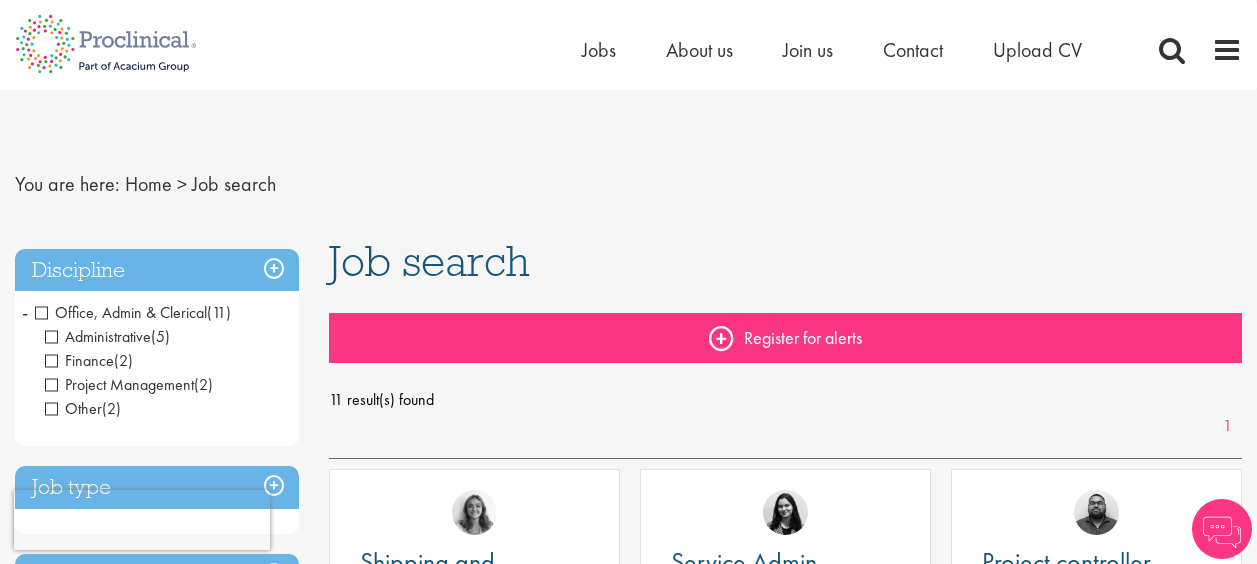 scroll, scrollTop: 0, scrollLeft: 0, axis: both 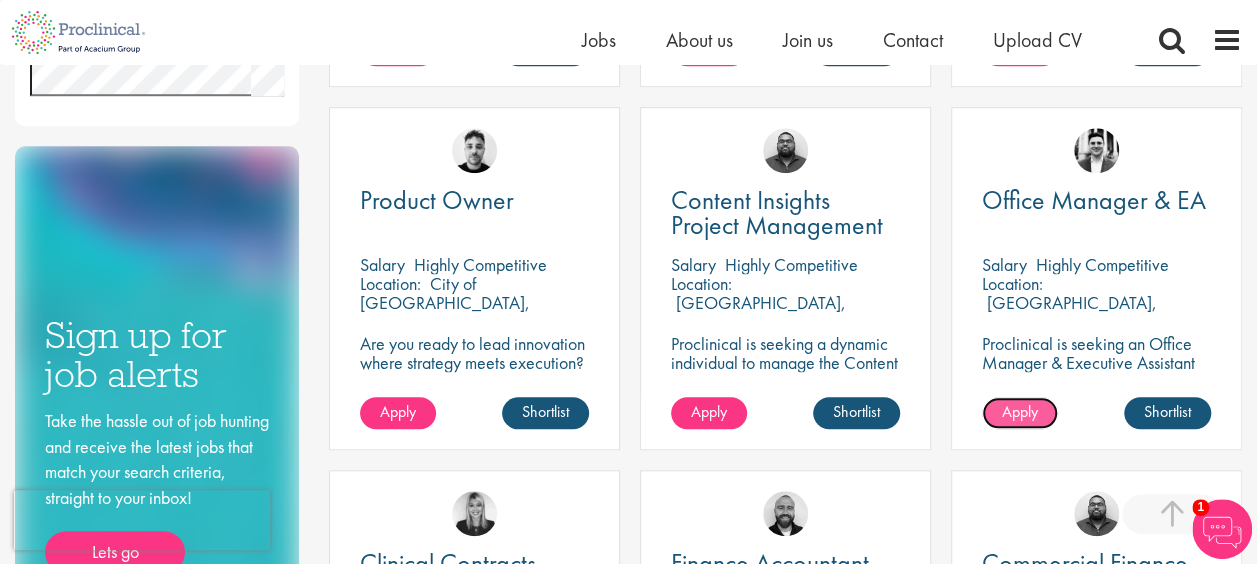click on "Apply" at bounding box center (1020, 411) 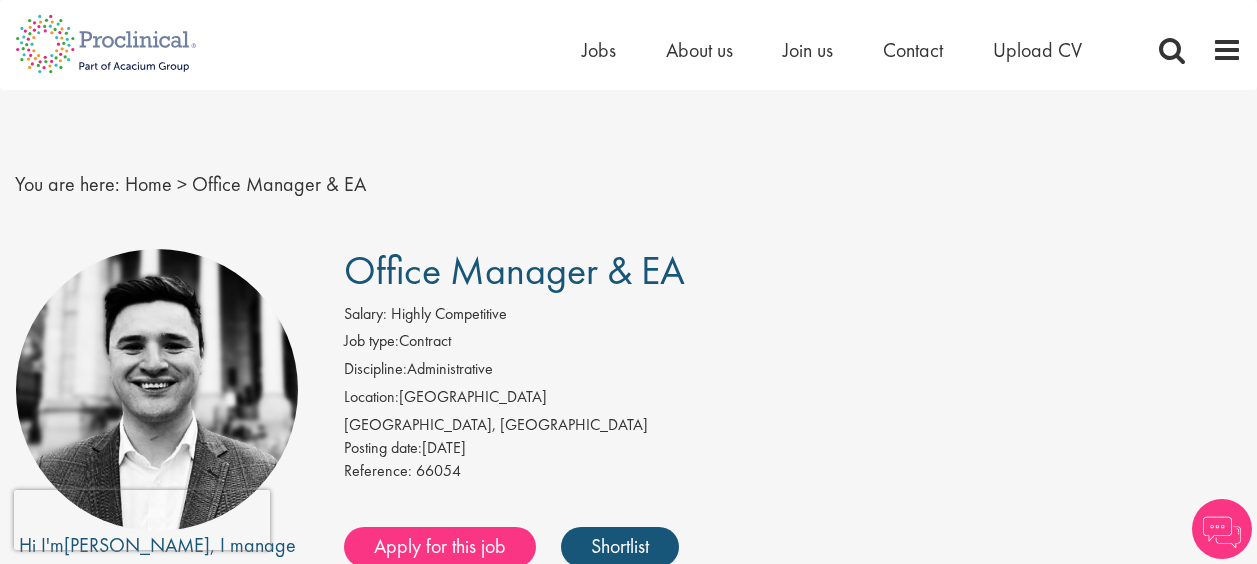 scroll, scrollTop: 0, scrollLeft: 0, axis: both 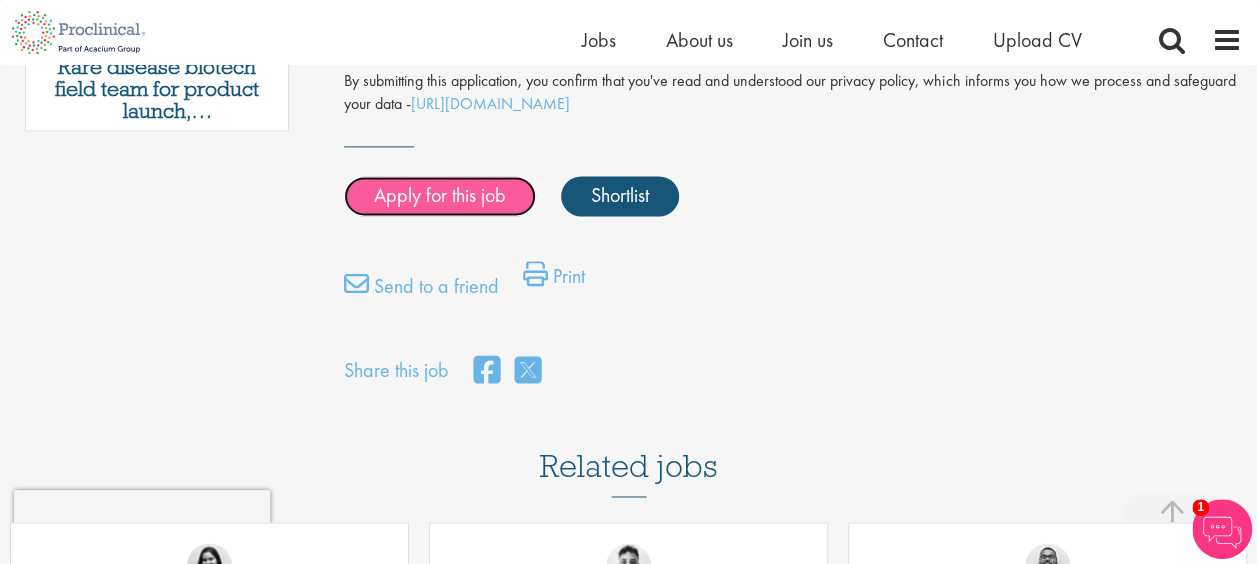 click on "Apply for this job" at bounding box center (440, 196) 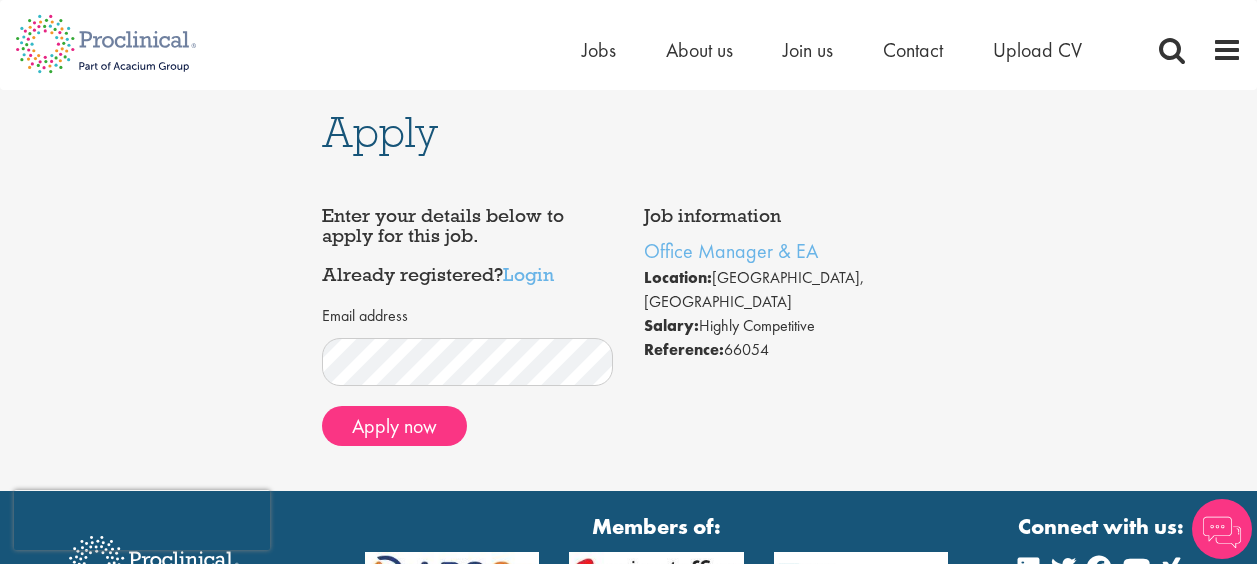 scroll, scrollTop: 0, scrollLeft: 0, axis: both 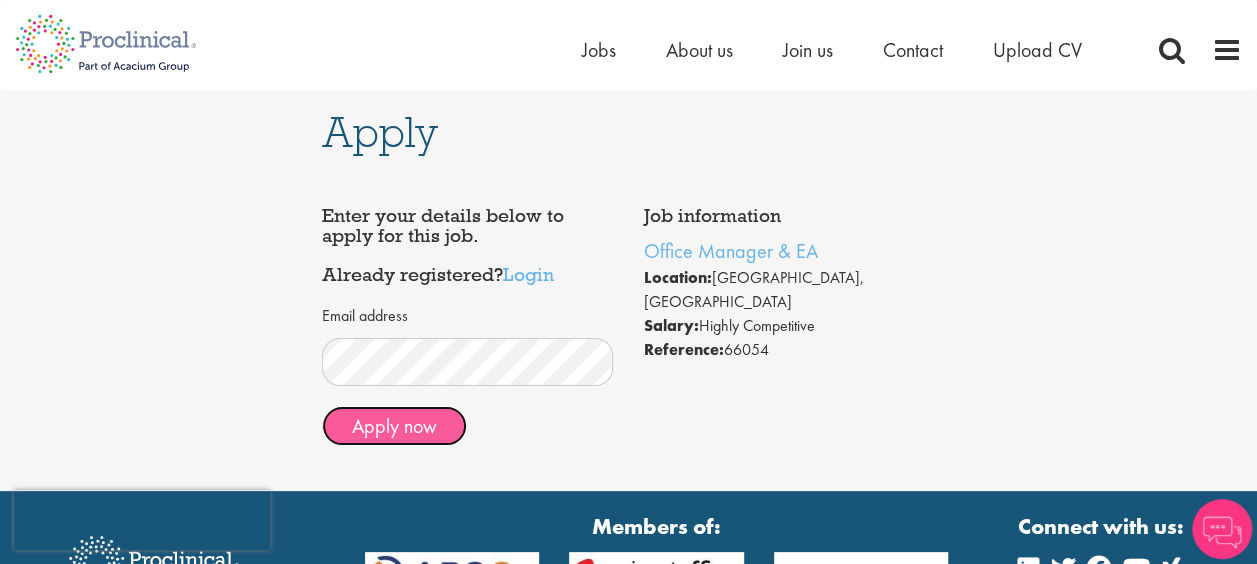 click on "Apply now" at bounding box center [394, 426] 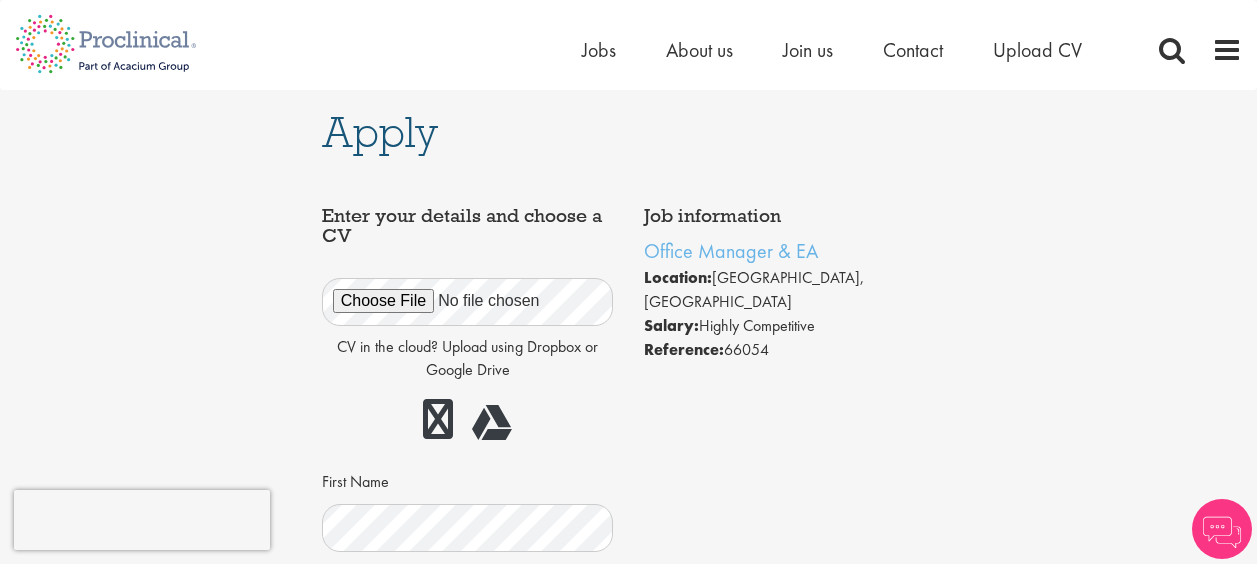 scroll, scrollTop: 0, scrollLeft: 0, axis: both 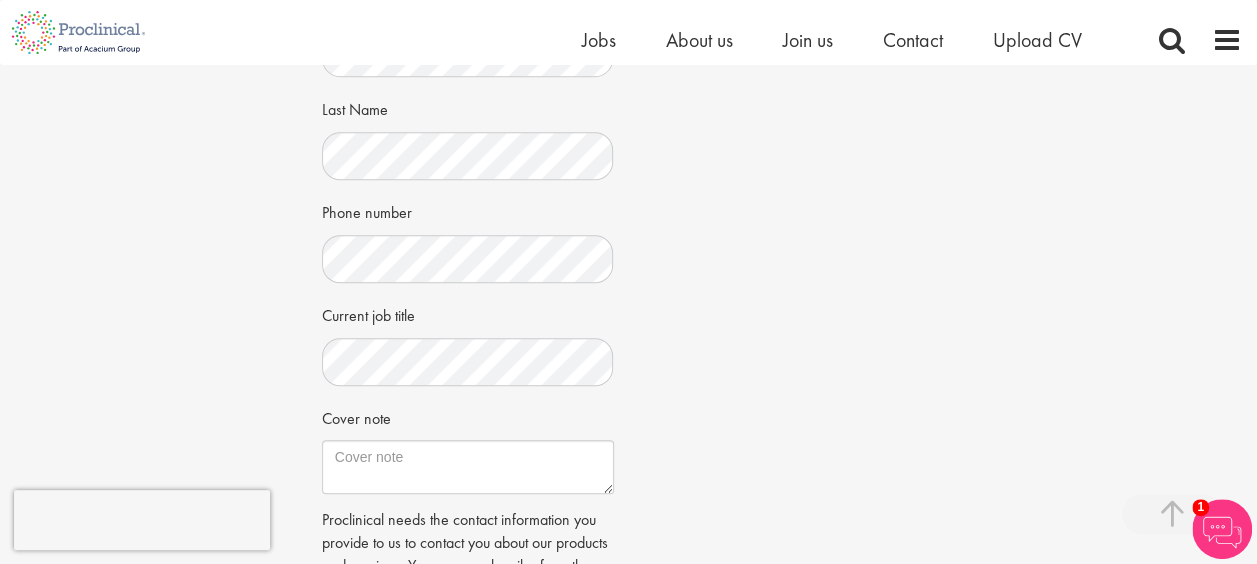 click on "Apply
Job information
Office Manager & EA
Location:
[GEOGRAPHIC_DATA], [GEOGRAPHIC_DATA]
Salary:
Highly Competitive
Reference:
66054" at bounding box center (628, 189) 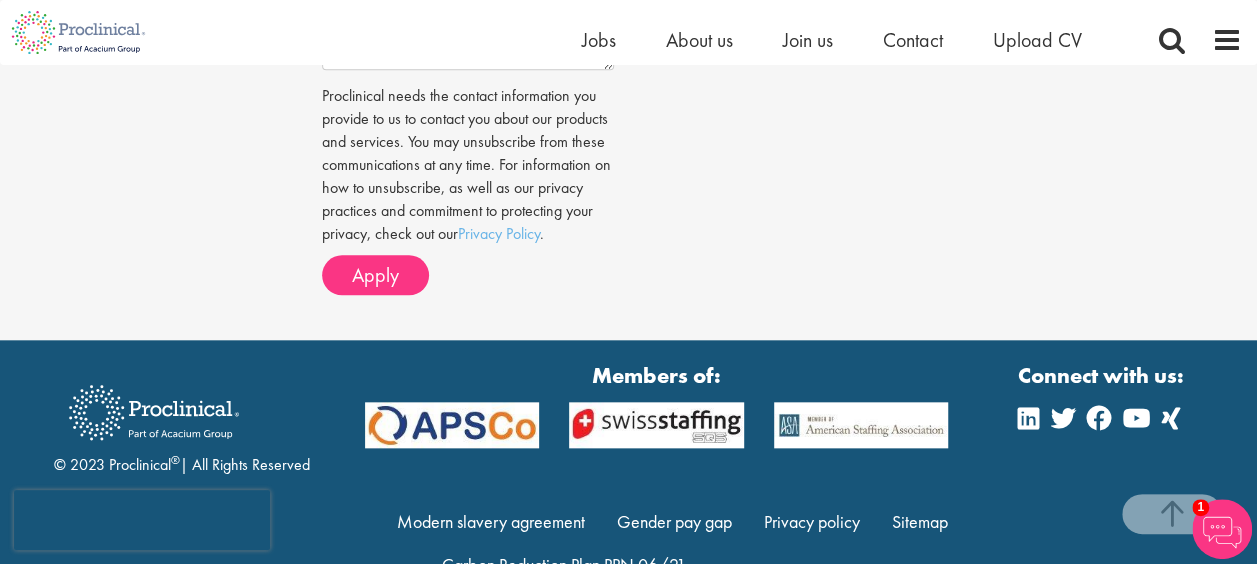 scroll, scrollTop: 875, scrollLeft: 0, axis: vertical 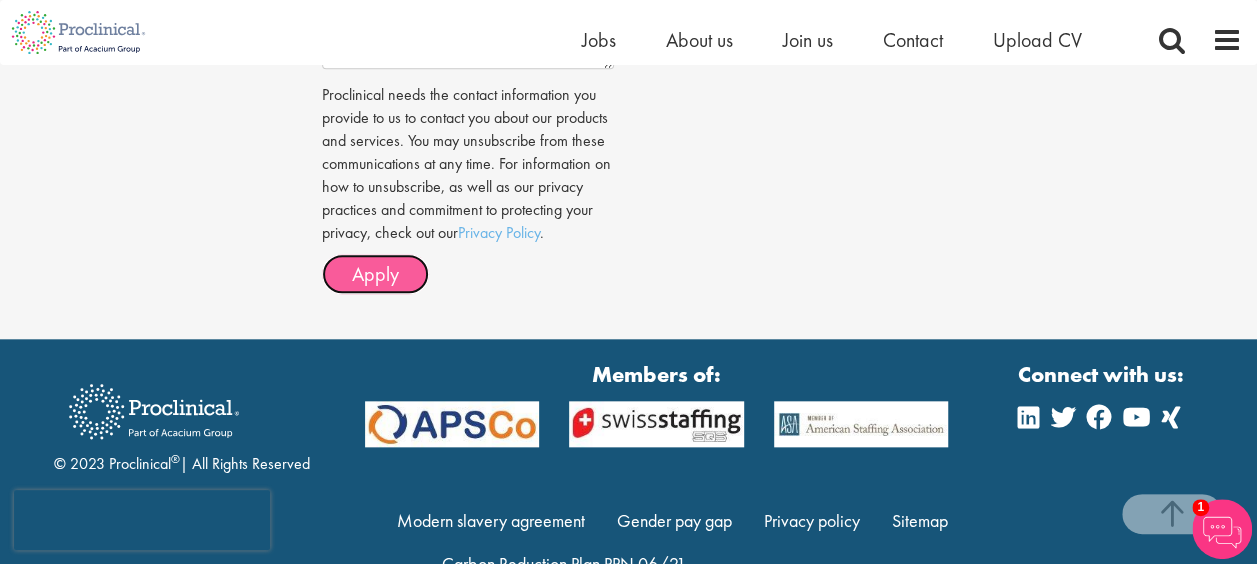 click on "Apply" at bounding box center (375, 274) 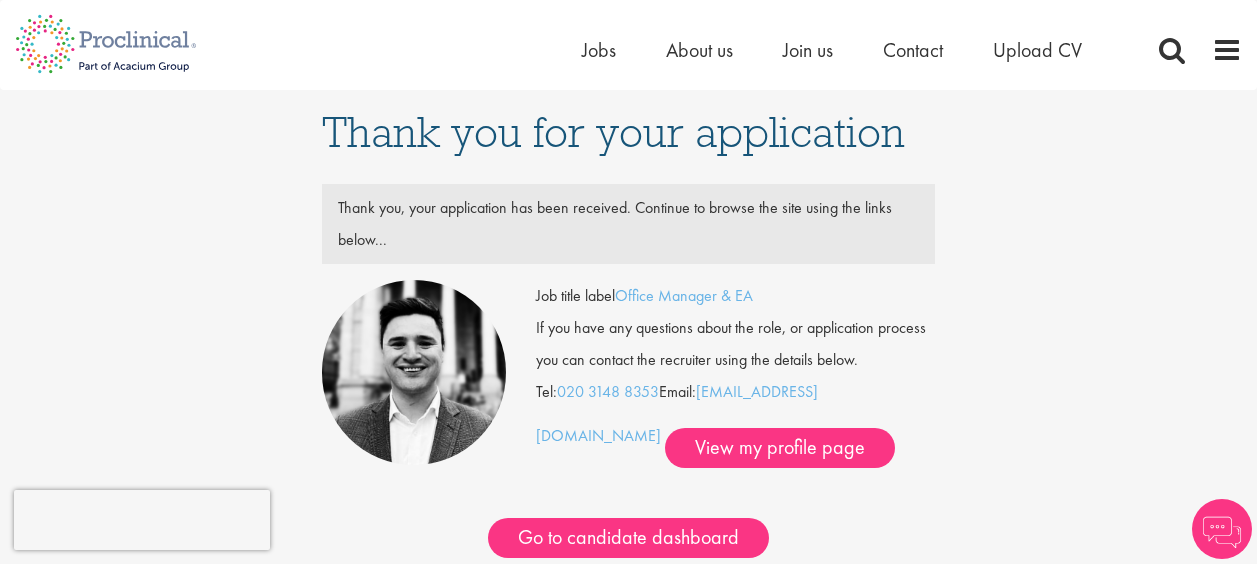 scroll, scrollTop: 0, scrollLeft: 0, axis: both 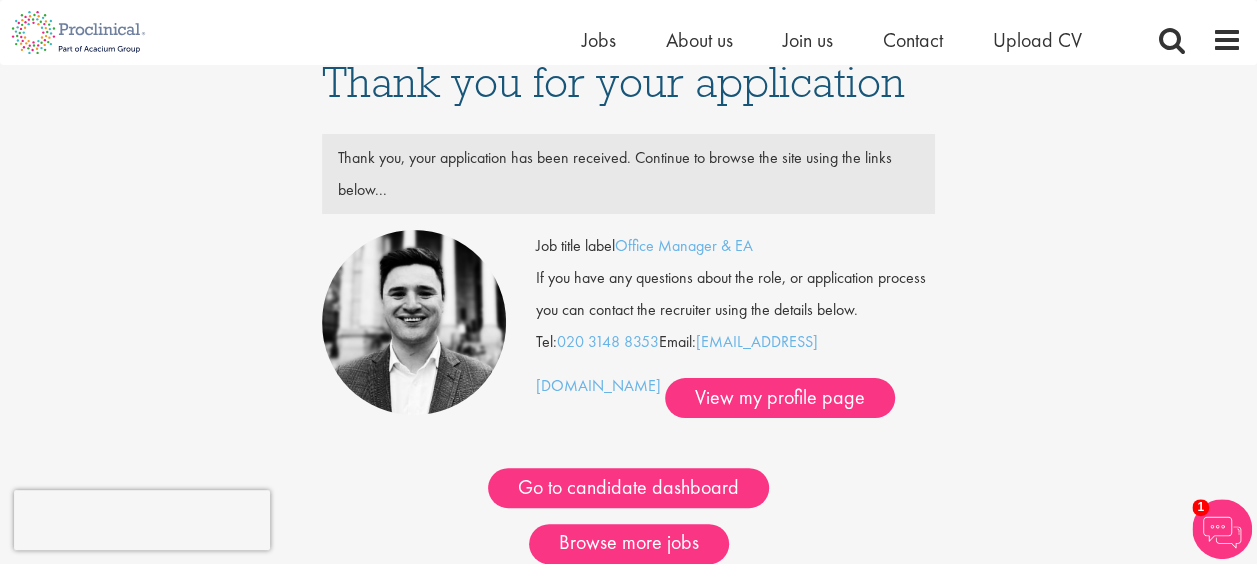 click at bounding box center [1222, 529] 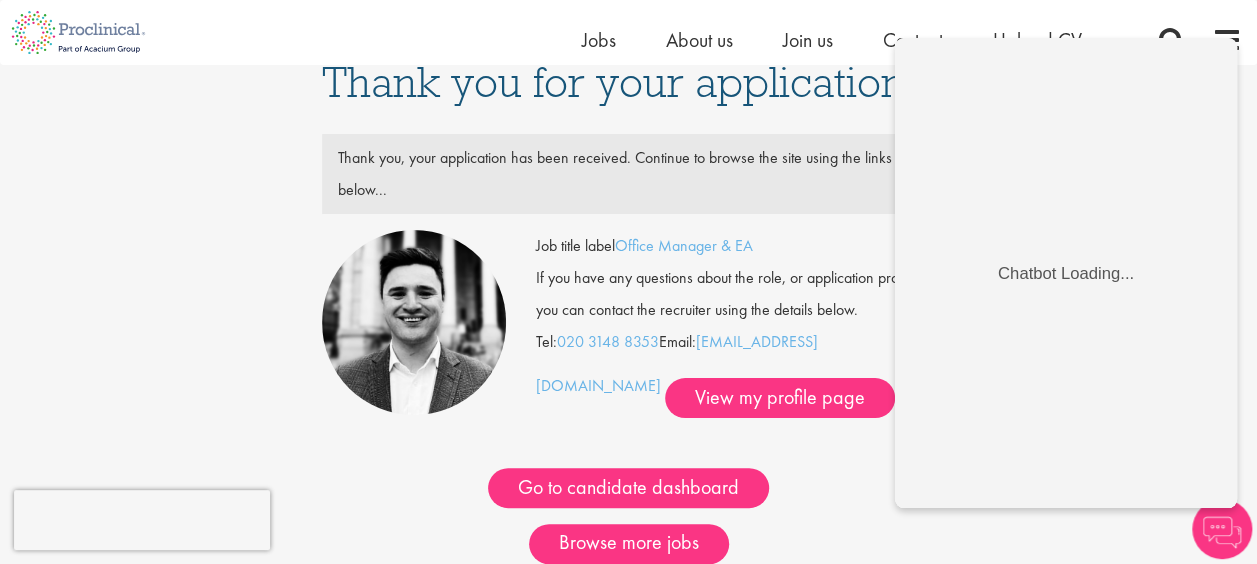 click on "Browse more jobs" at bounding box center [629, 544] 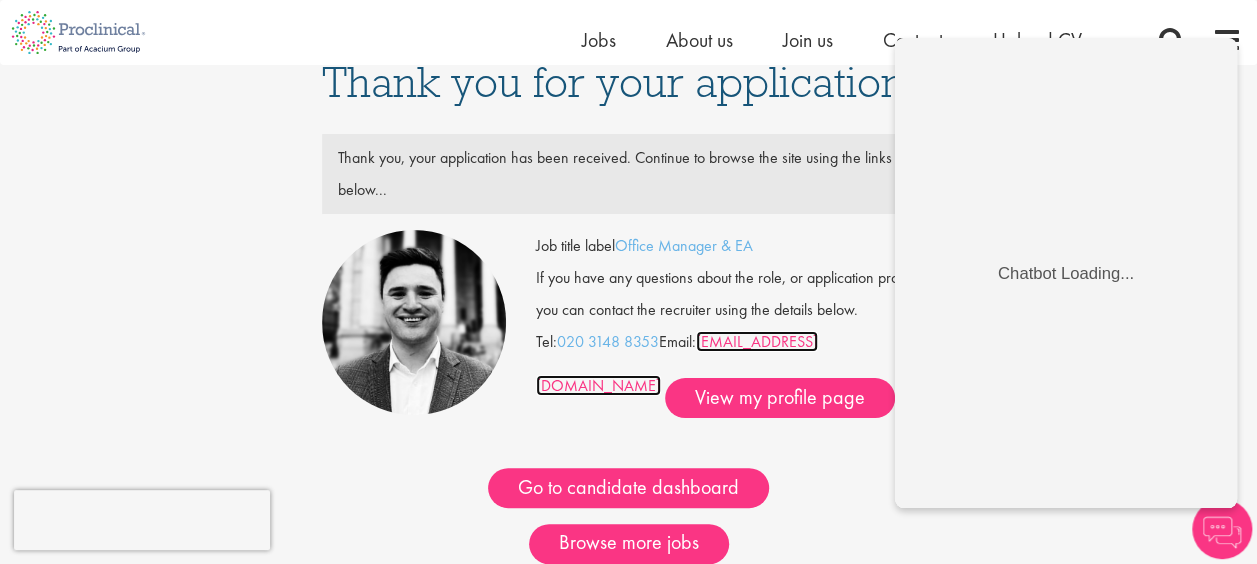 click on "[EMAIL_ADDRESS][DOMAIN_NAME]" at bounding box center (677, 363) 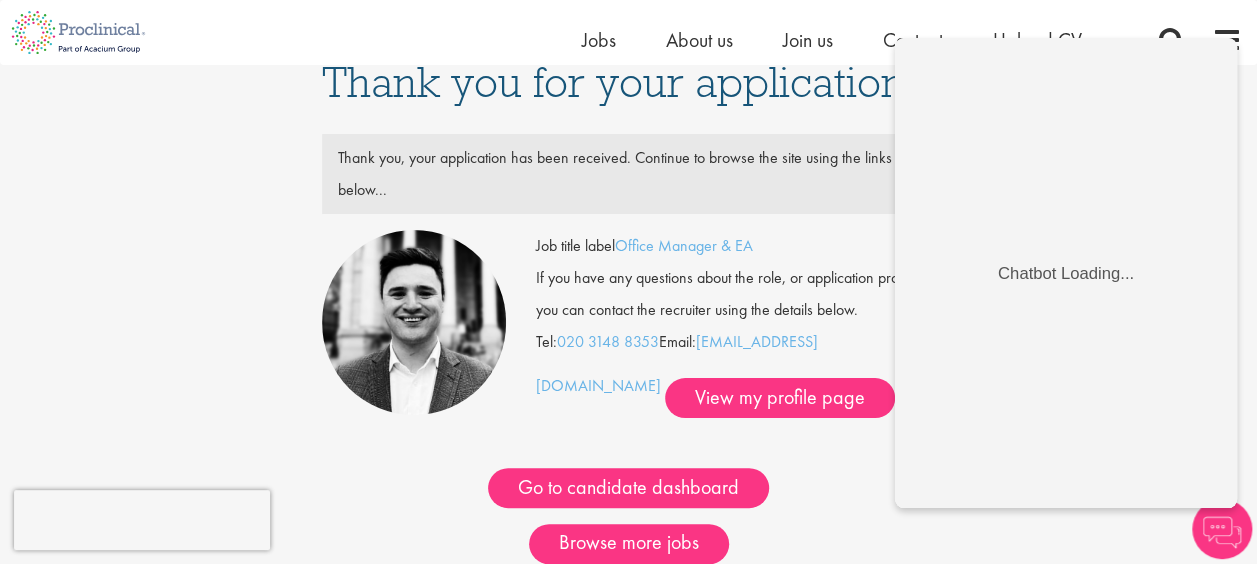 click on "Thank you for your application
Thank you, your application has been received. Continue to browse the site using the links below...
Job title label
Office Manager & EA
Tel:
020 3148 8353" at bounding box center (628, 332) 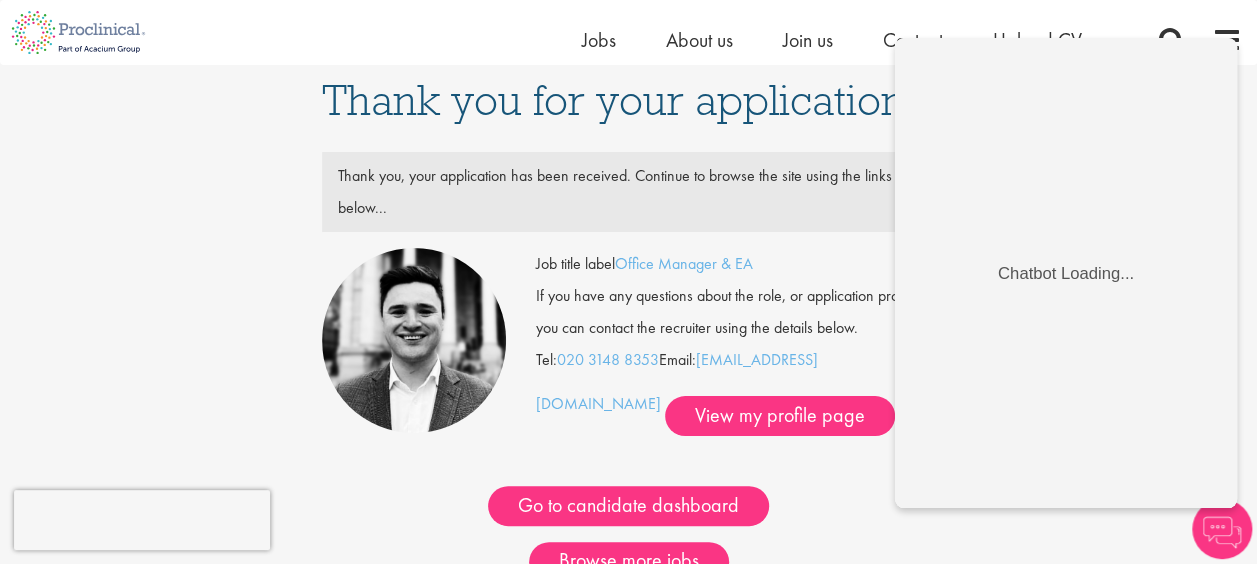 scroll, scrollTop: 0, scrollLeft: 0, axis: both 